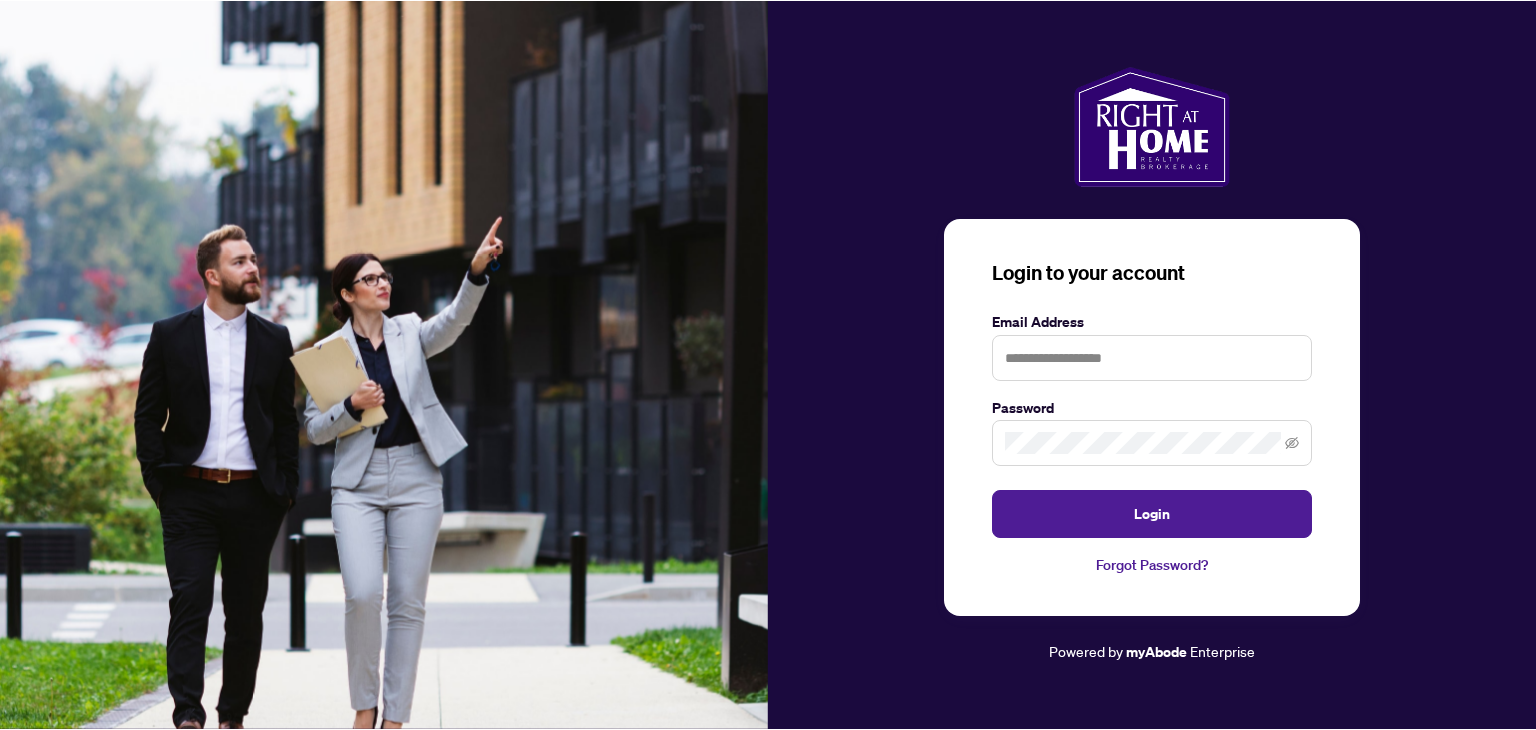 scroll, scrollTop: 0, scrollLeft: 0, axis: both 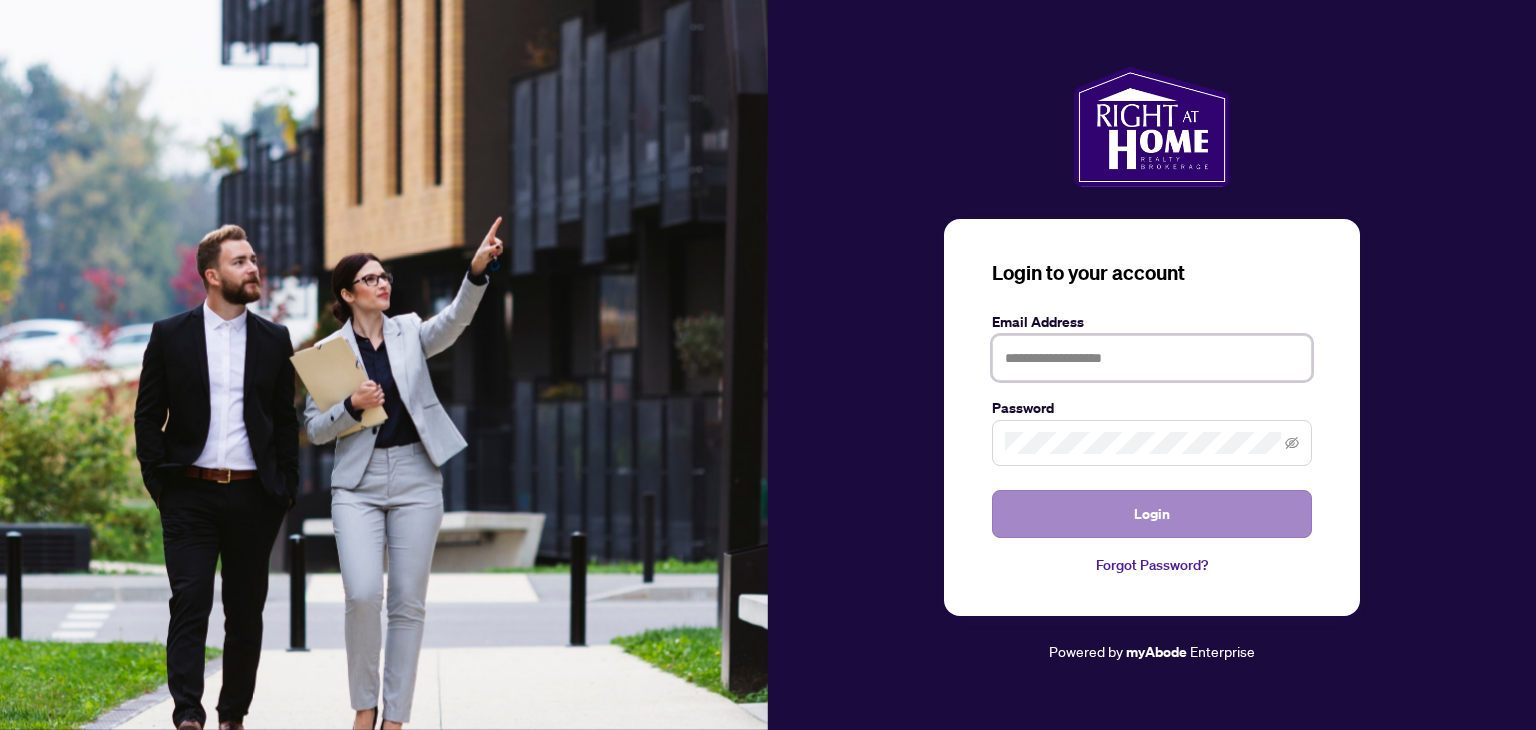 type on "**********" 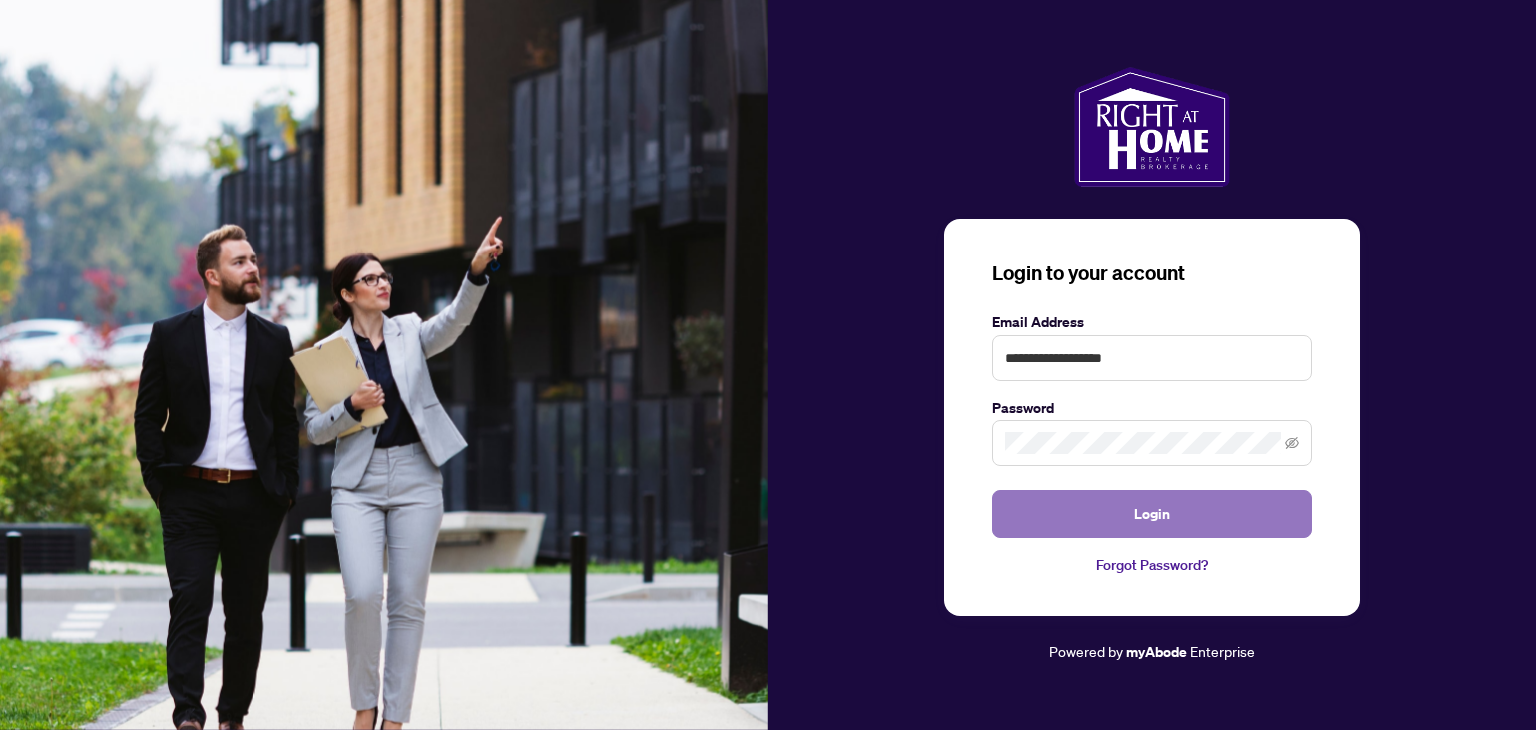 click on "Login" at bounding box center [1152, 514] 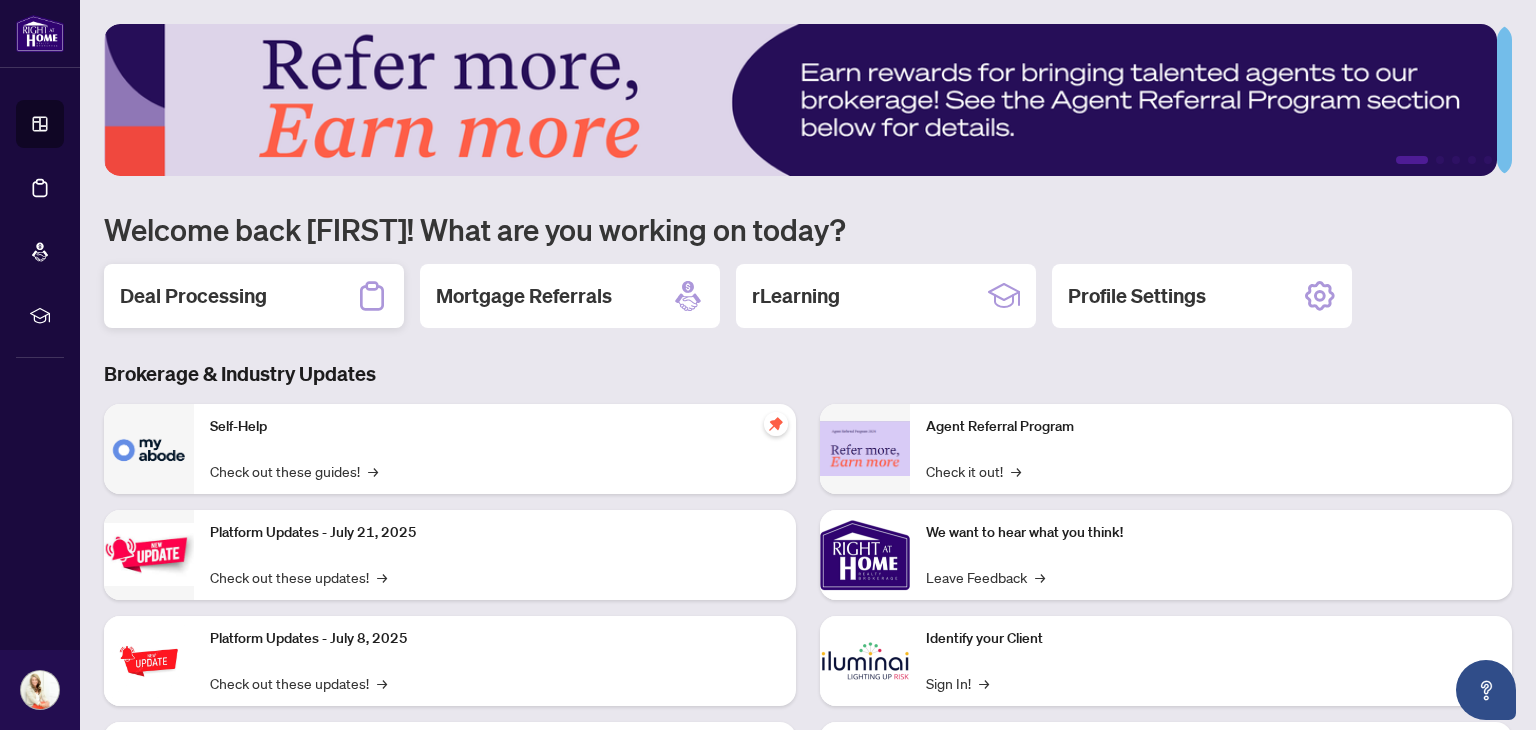 click on "Deal Processing" at bounding box center (193, 296) 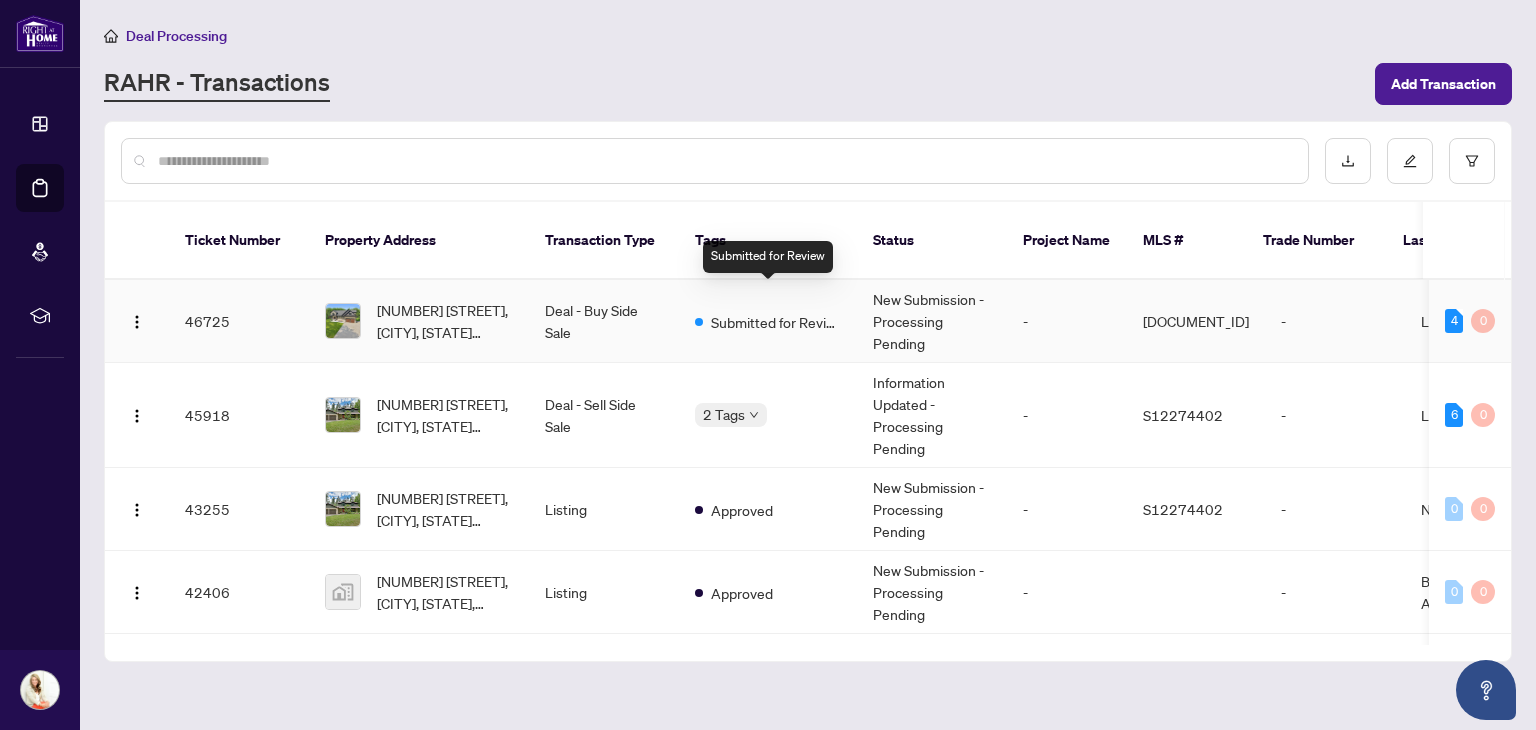 click on "Submitted for Review" at bounding box center [776, 322] 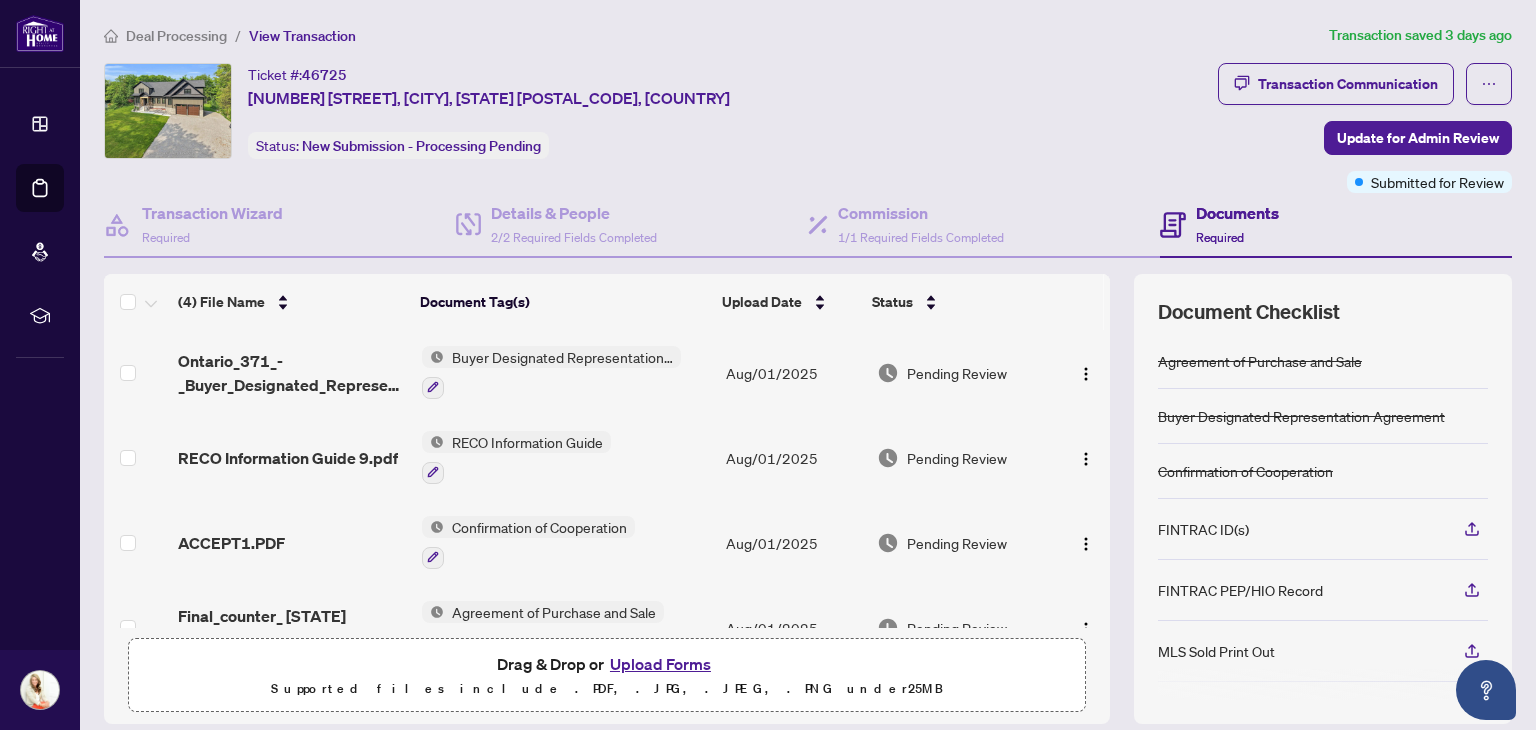 scroll, scrollTop: 45, scrollLeft: 0, axis: vertical 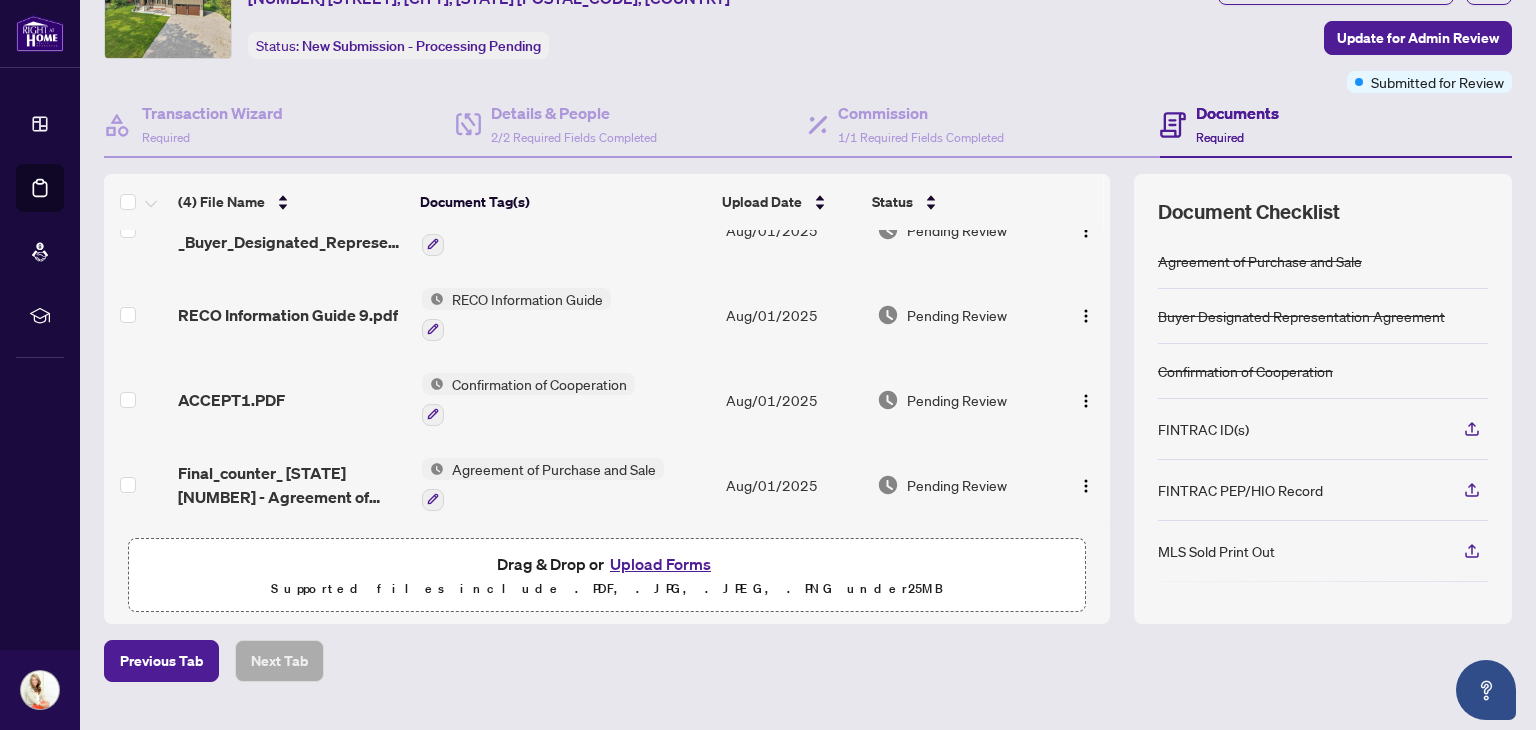 click on "Upload Forms" at bounding box center [660, 564] 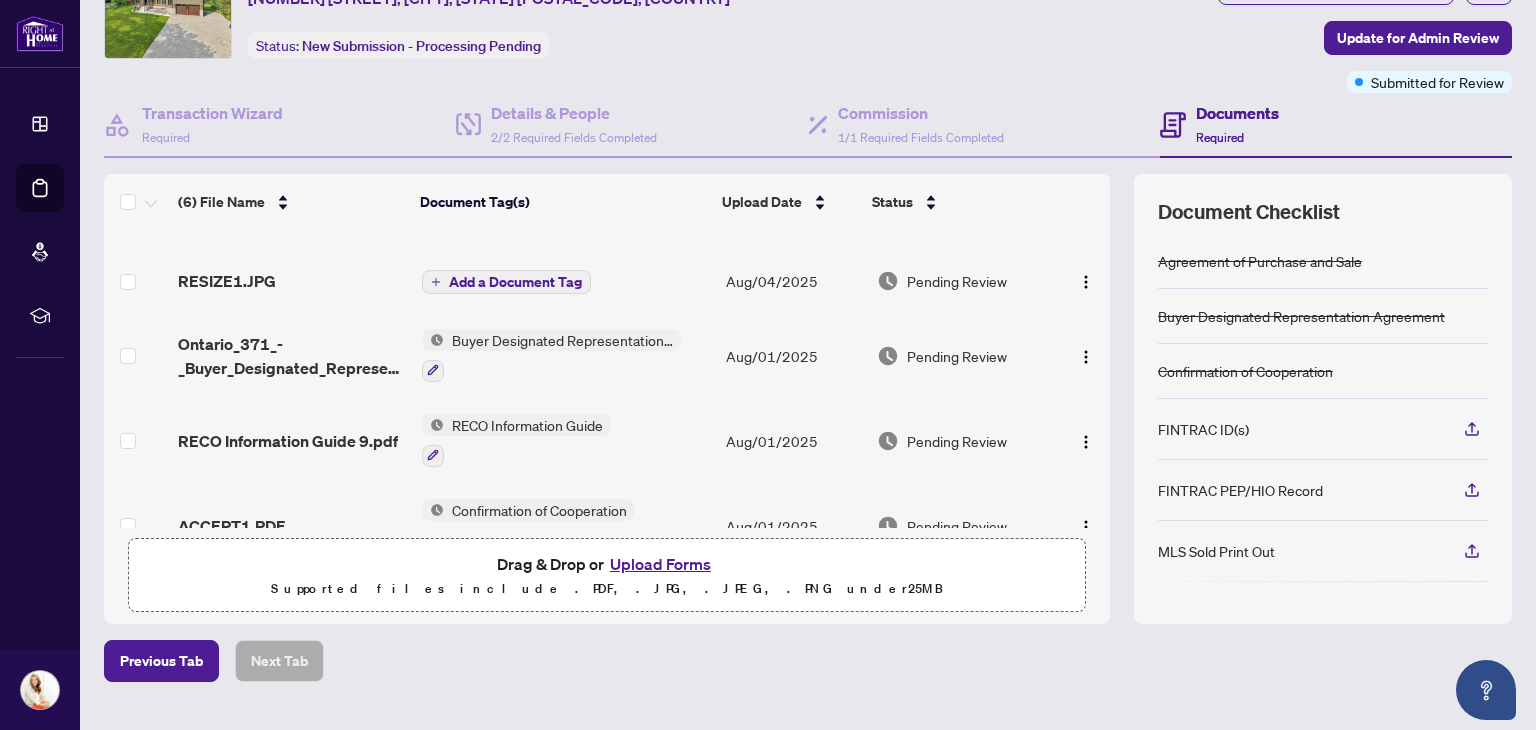 click on "Add a Document Tag" at bounding box center (515, 282) 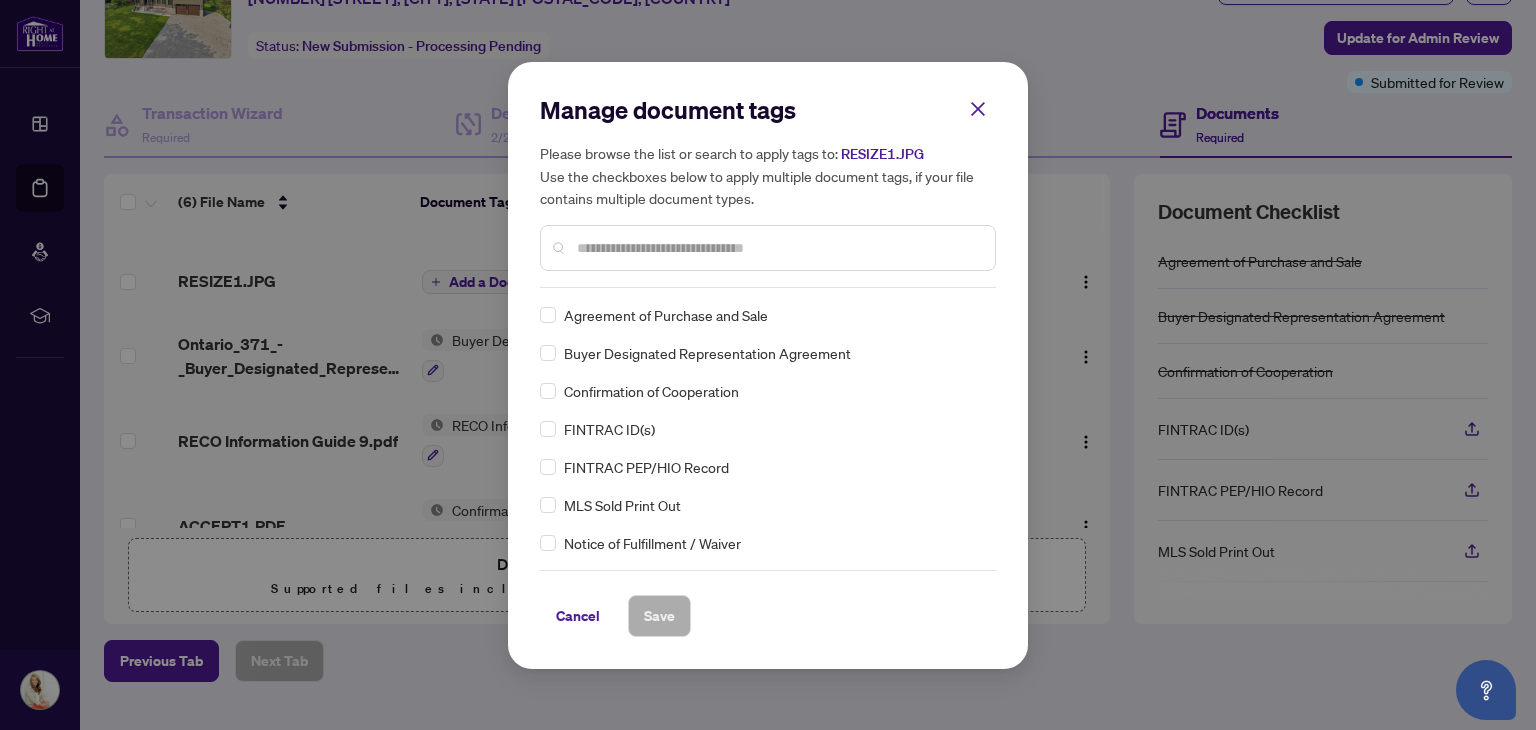 click at bounding box center (778, 248) 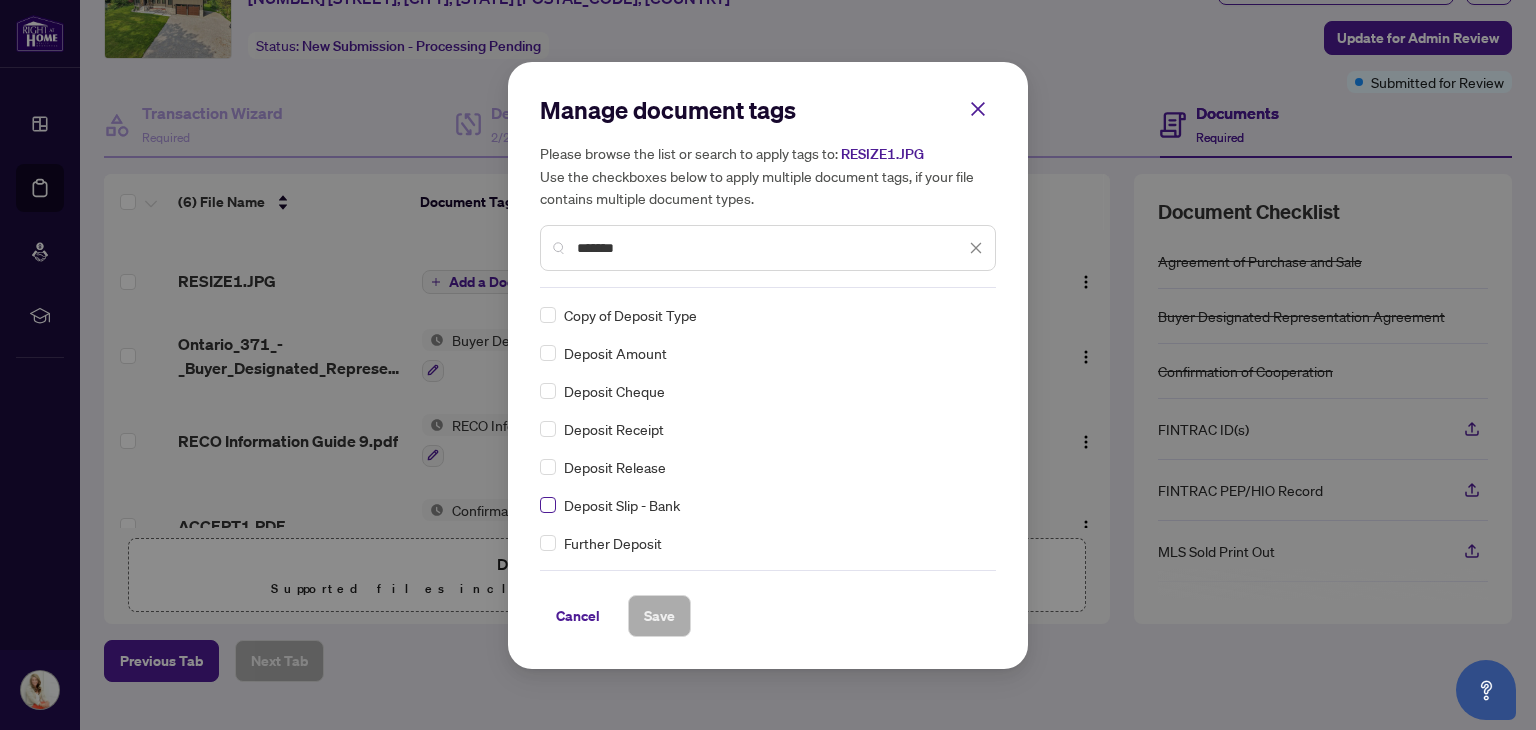type on "*******" 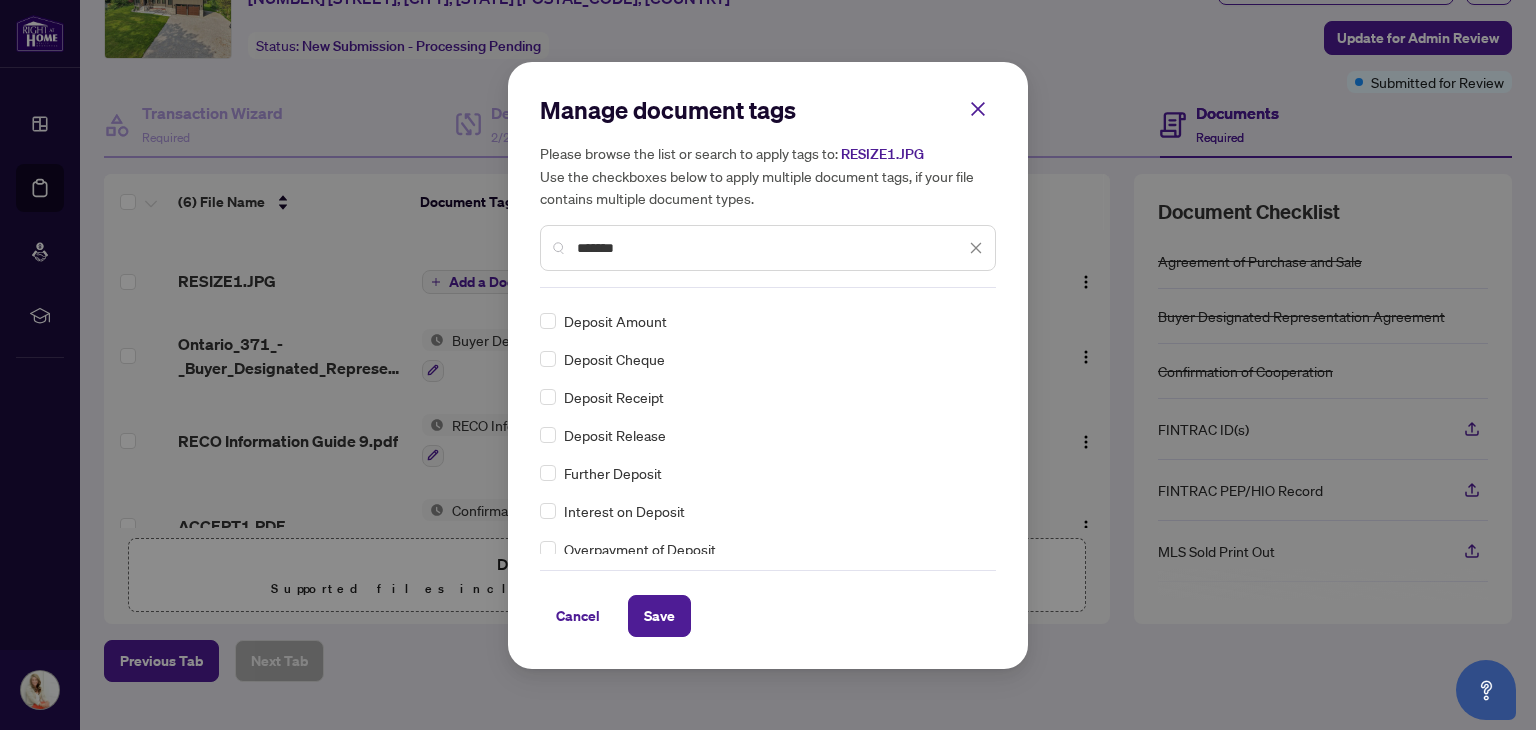 scroll, scrollTop: 100, scrollLeft: 0, axis: vertical 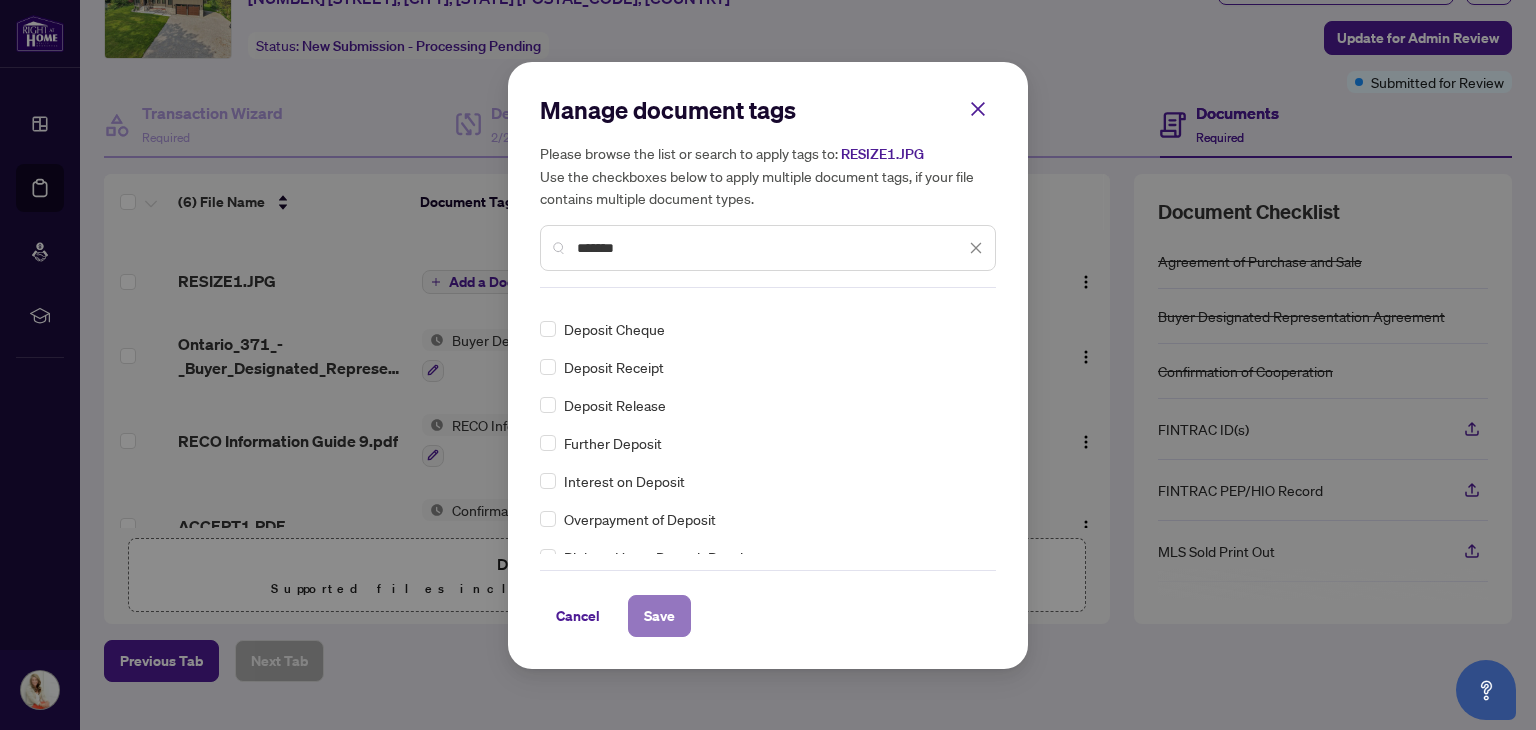 click on "Save" at bounding box center [659, 616] 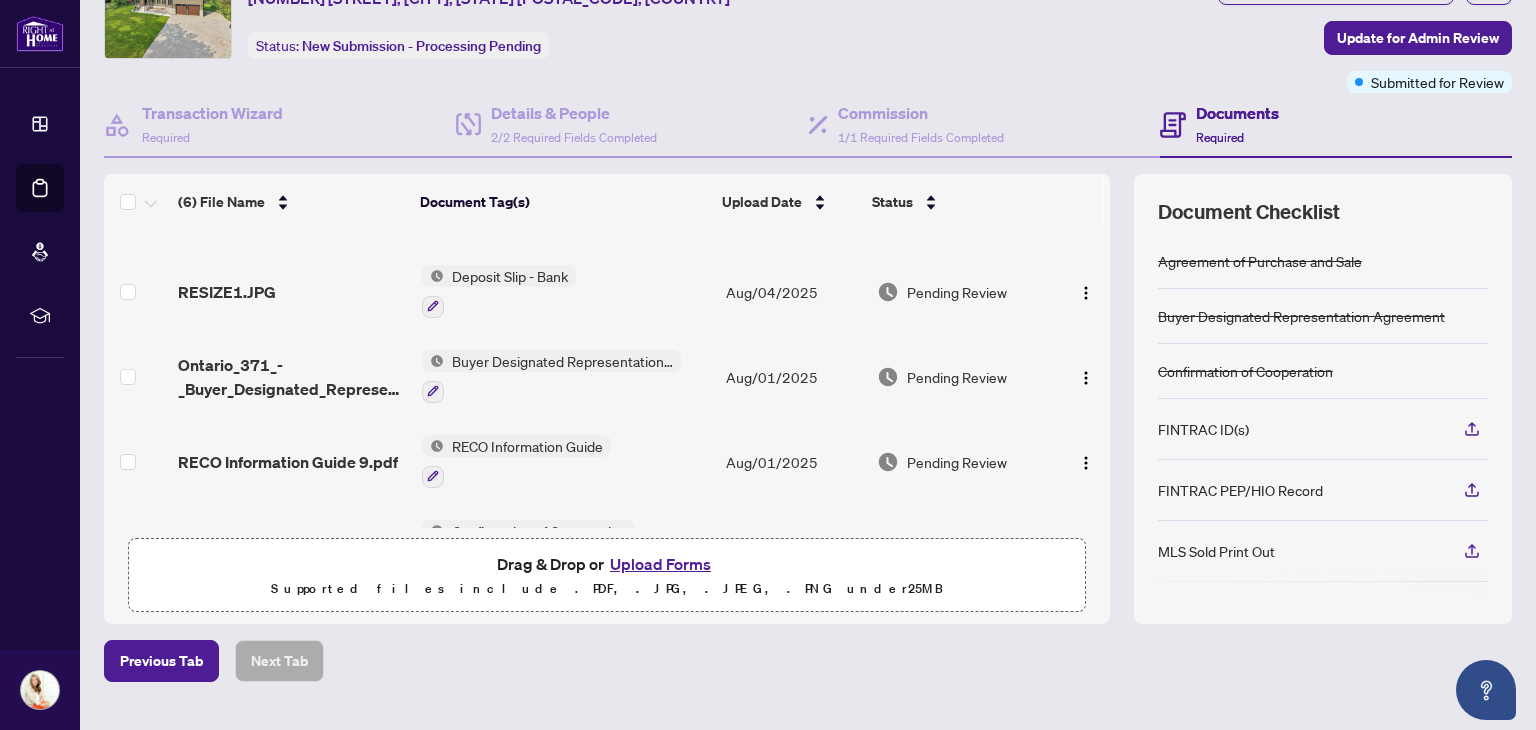 scroll, scrollTop: 0, scrollLeft: 0, axis: both 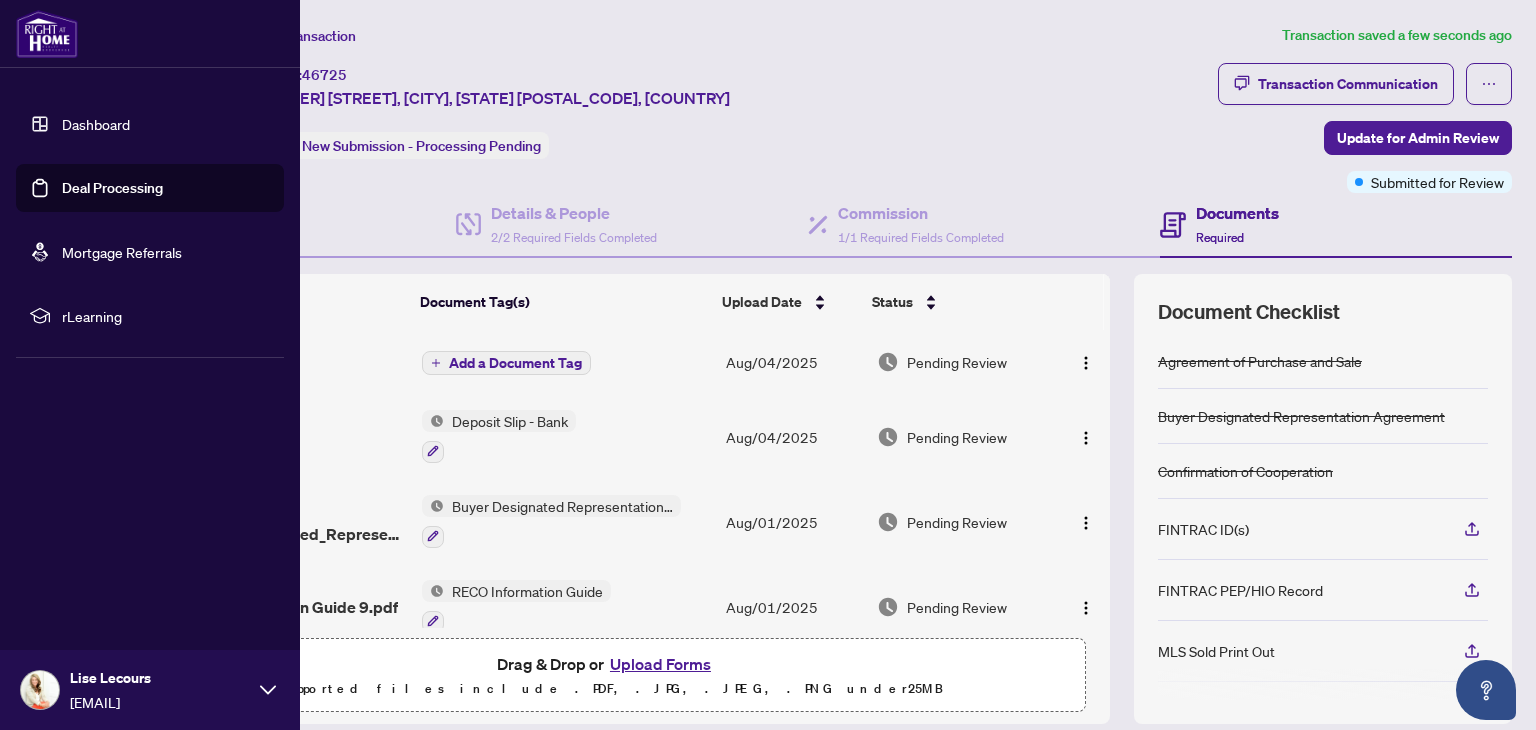 click on "Dashboard" at bounding box center (96, 124) 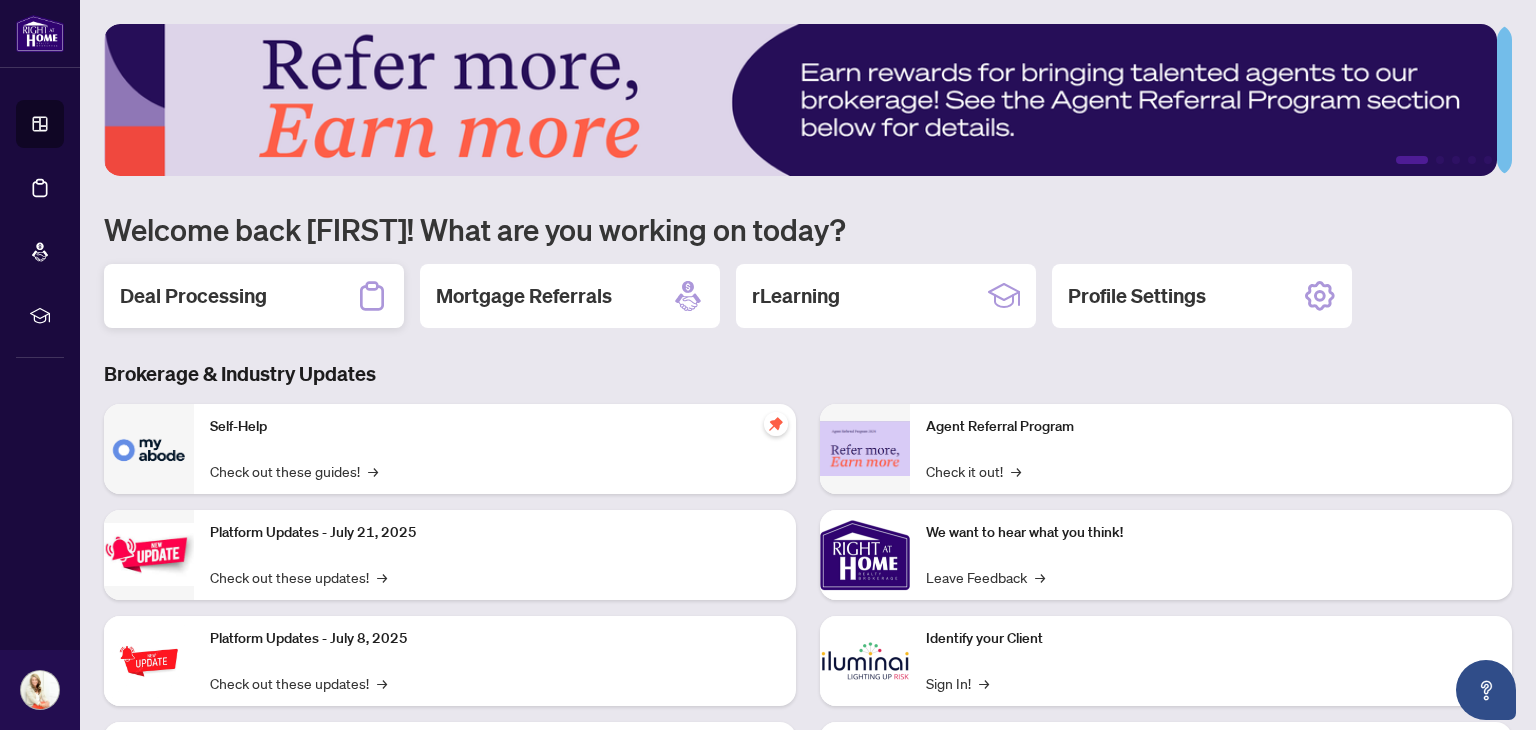 click on "Deal Processing" at bounding box center [193, 296] 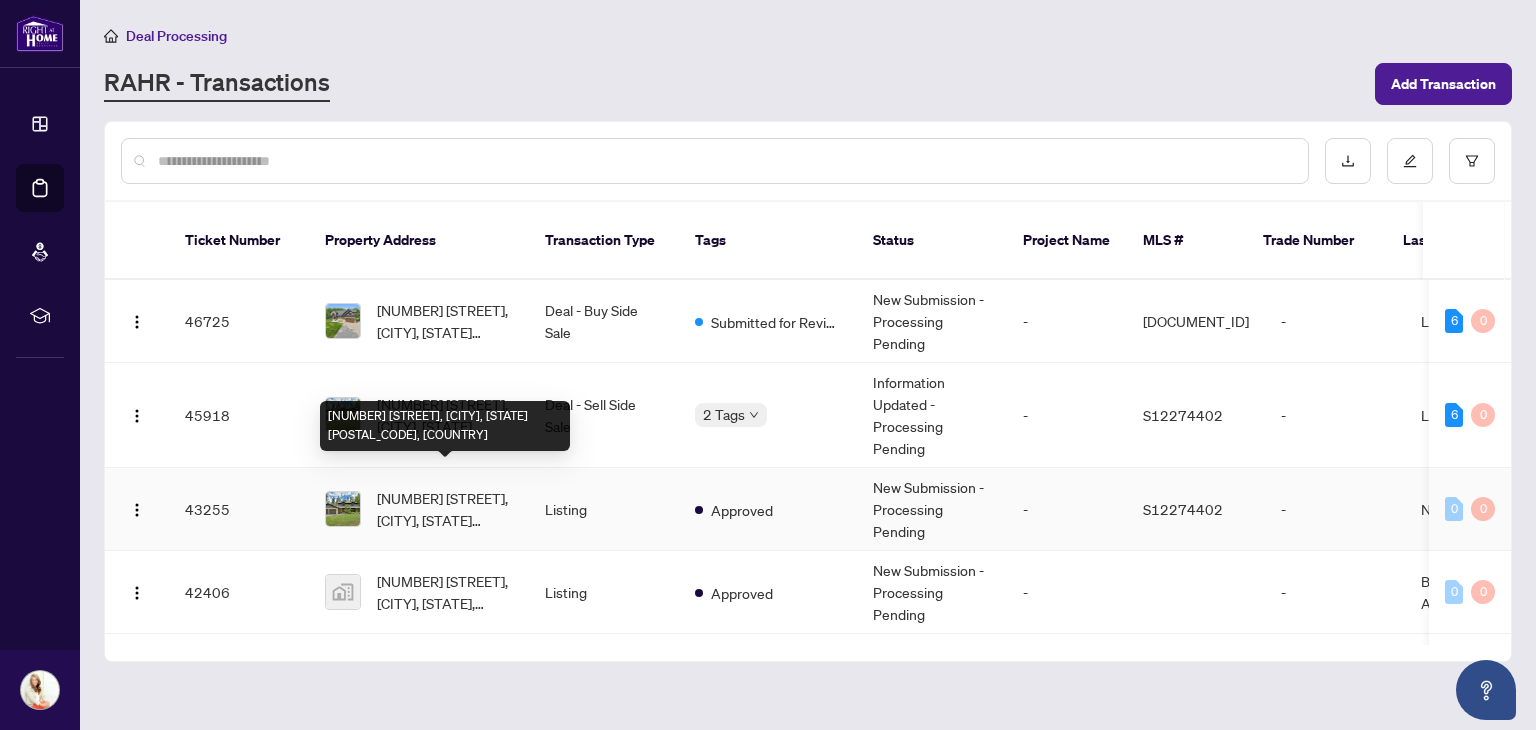 click on "[NUMBER] [STREET], [CITY], [STATE] [POSTAL_CODE], [COUNTRY]" at bounding box center (445, 509) 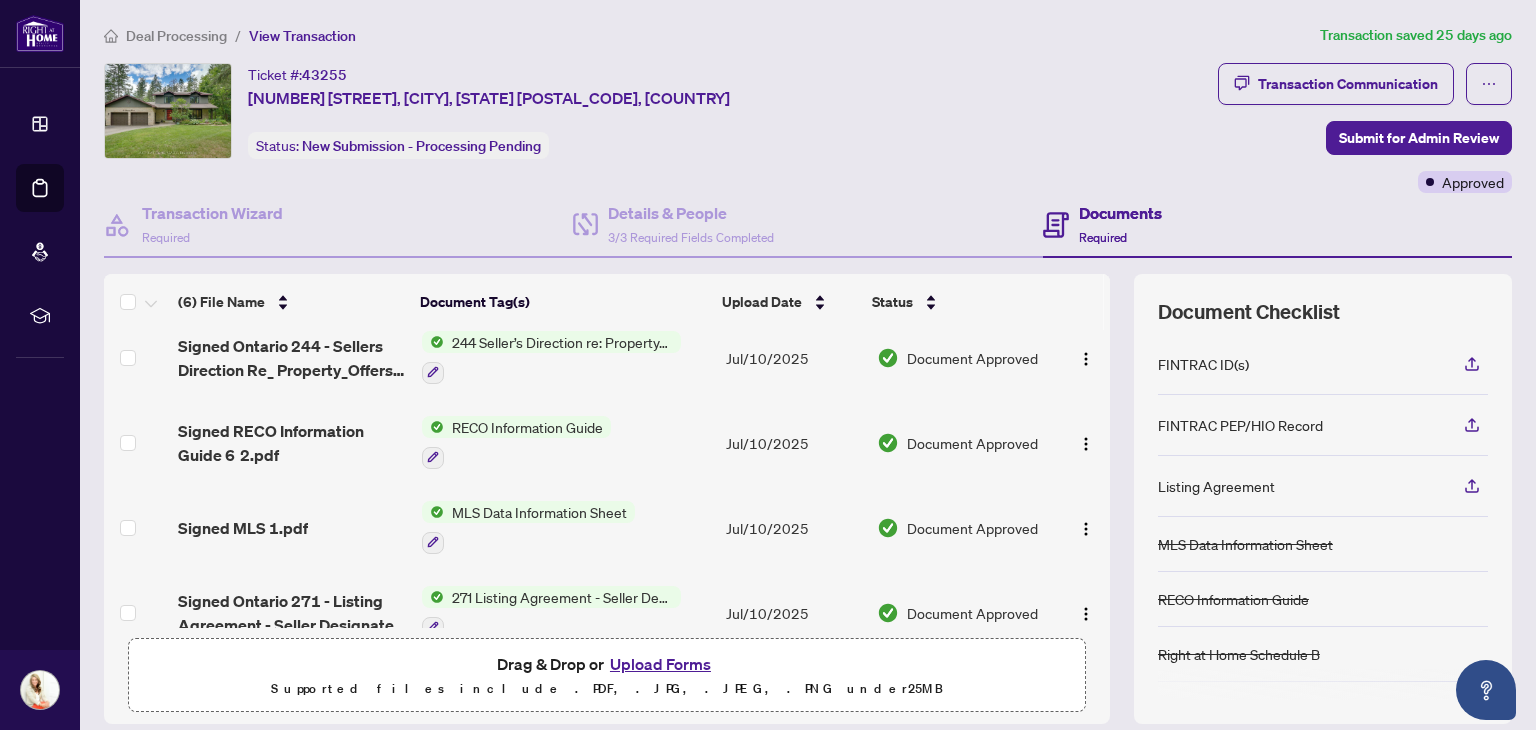 scroll, scrollTop: 214, scrollLeft: 0, axis: vertical 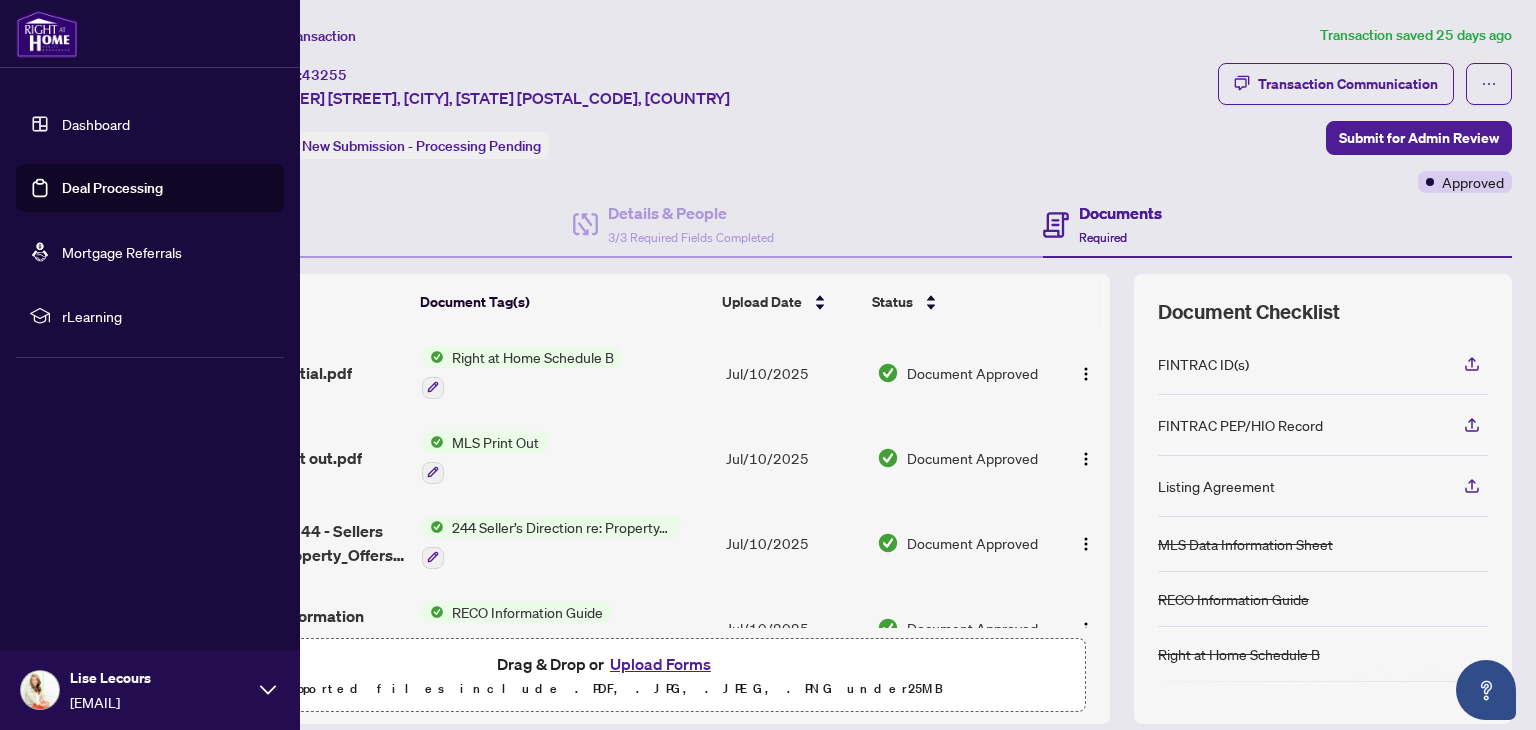 click on "Dashboard" at bounding box center [96, 124] 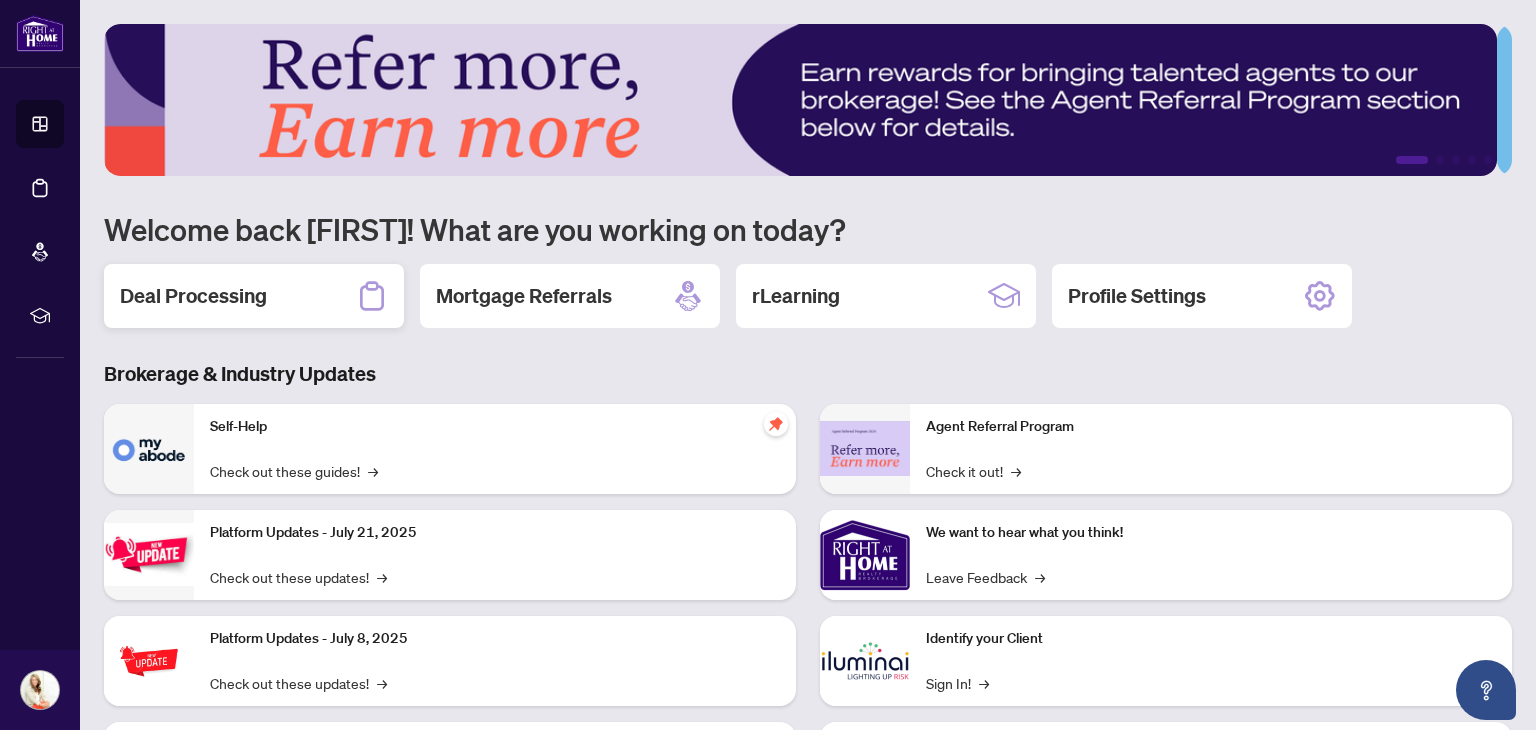 click on "Deal Processing" at bounding box center (254, 296) 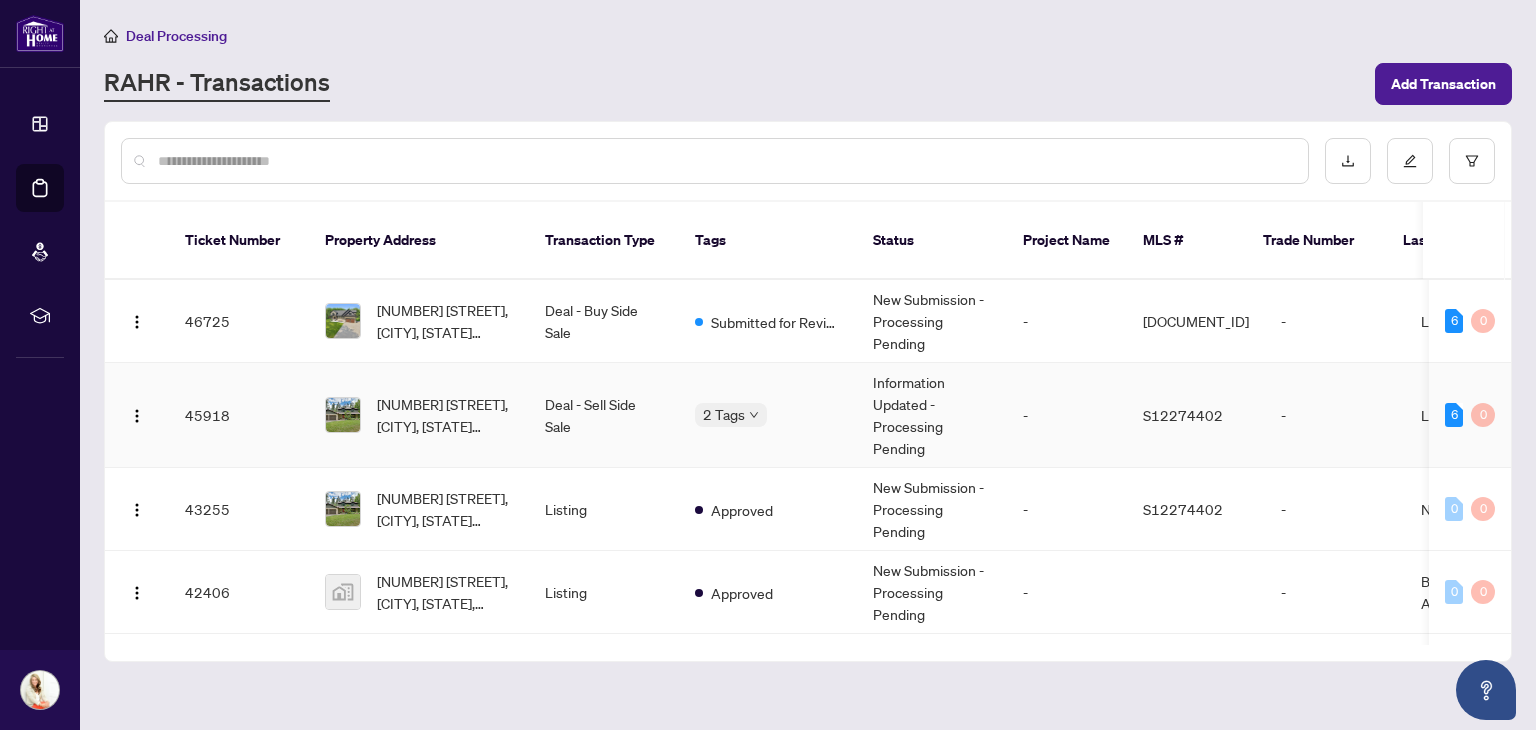 click on "Deal - Sell Side Sale" at bounding box center [604, 415] 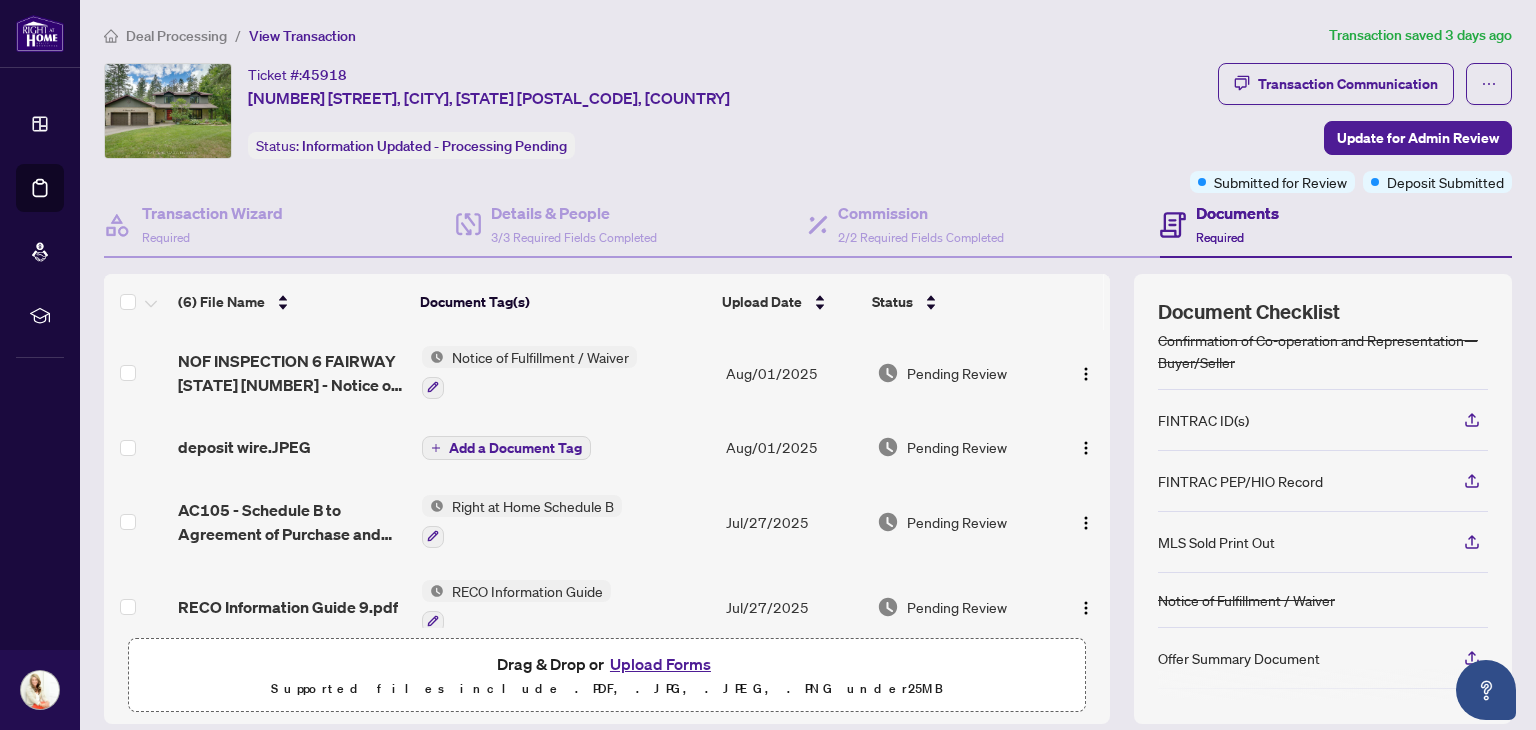 scroll, scrollTop: 178, scrollLeft: 0, axis: vertical 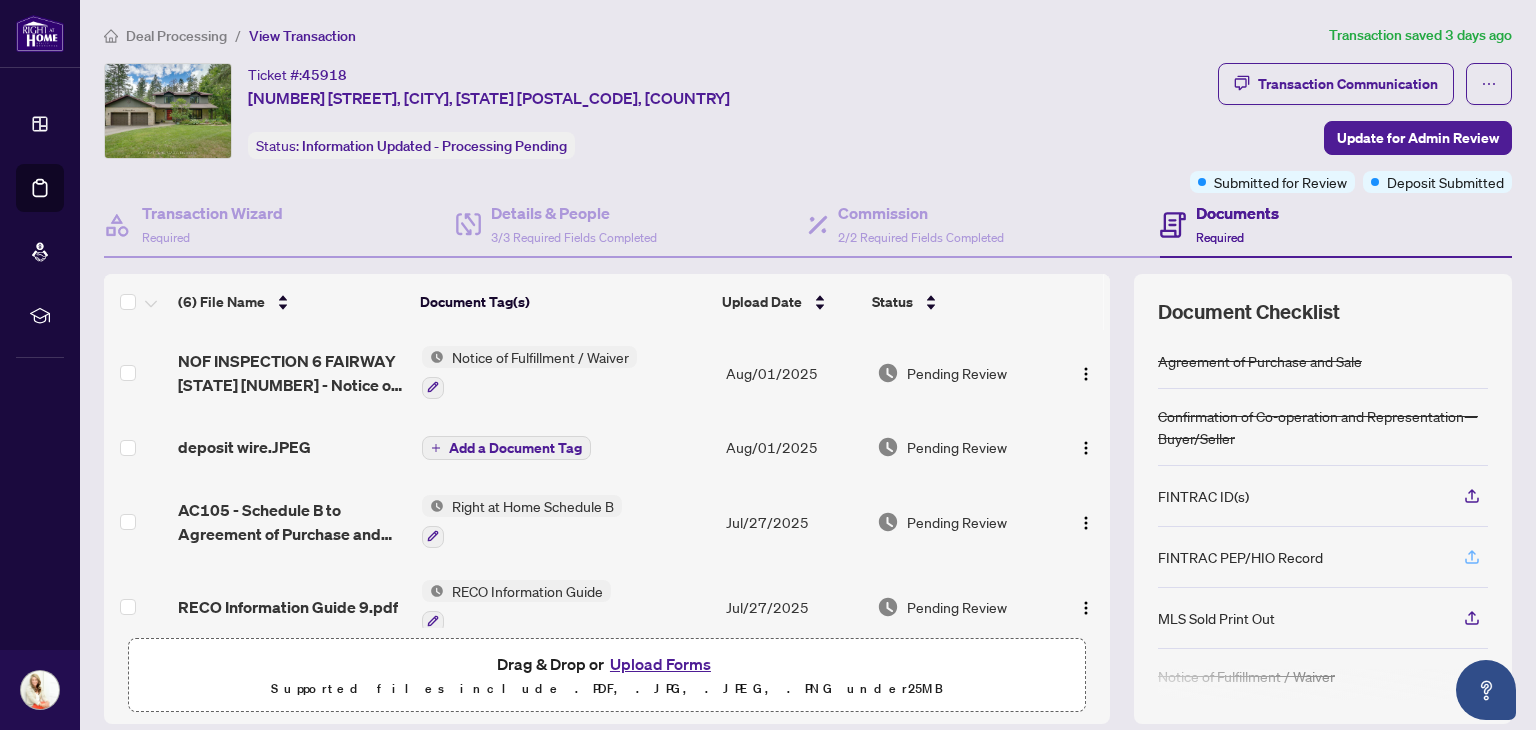 click 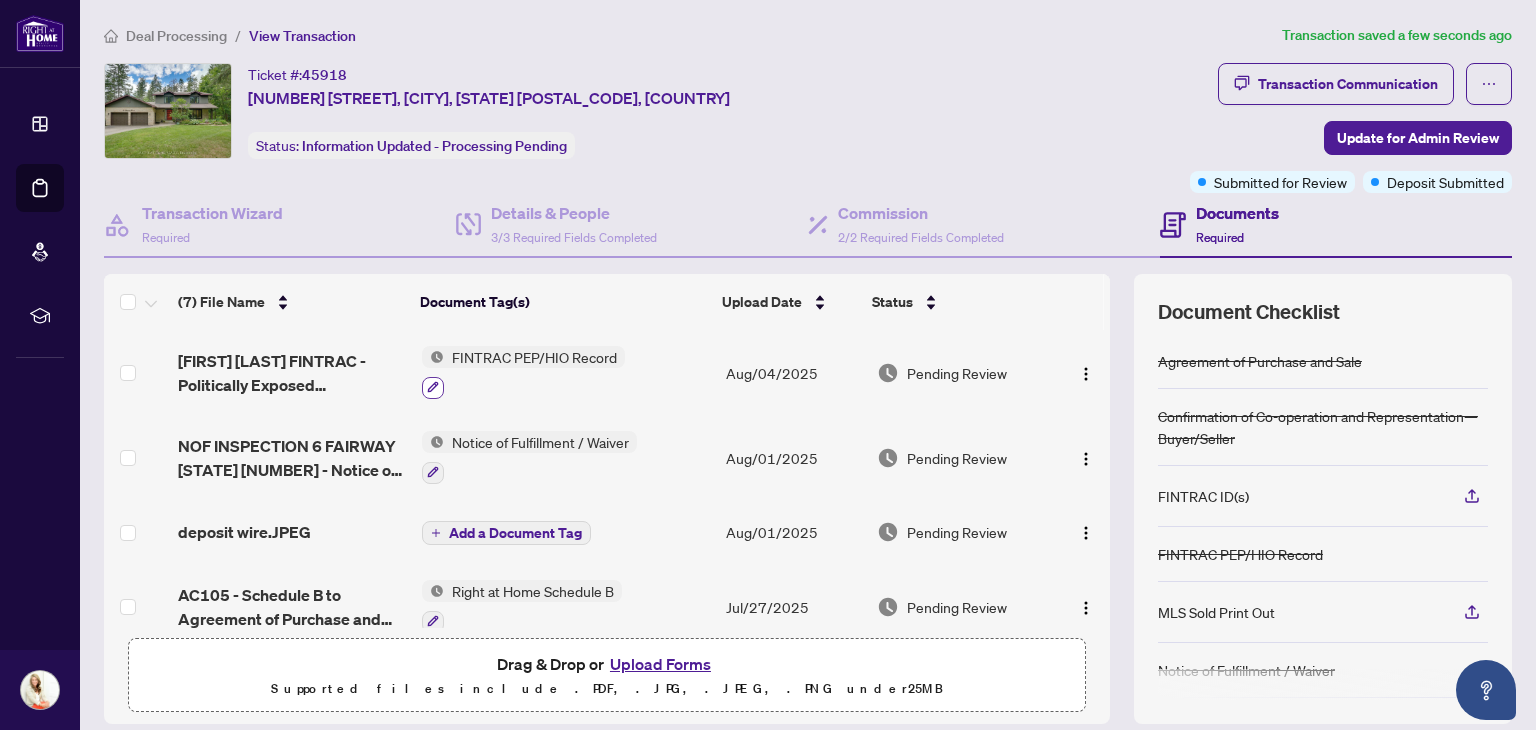 click 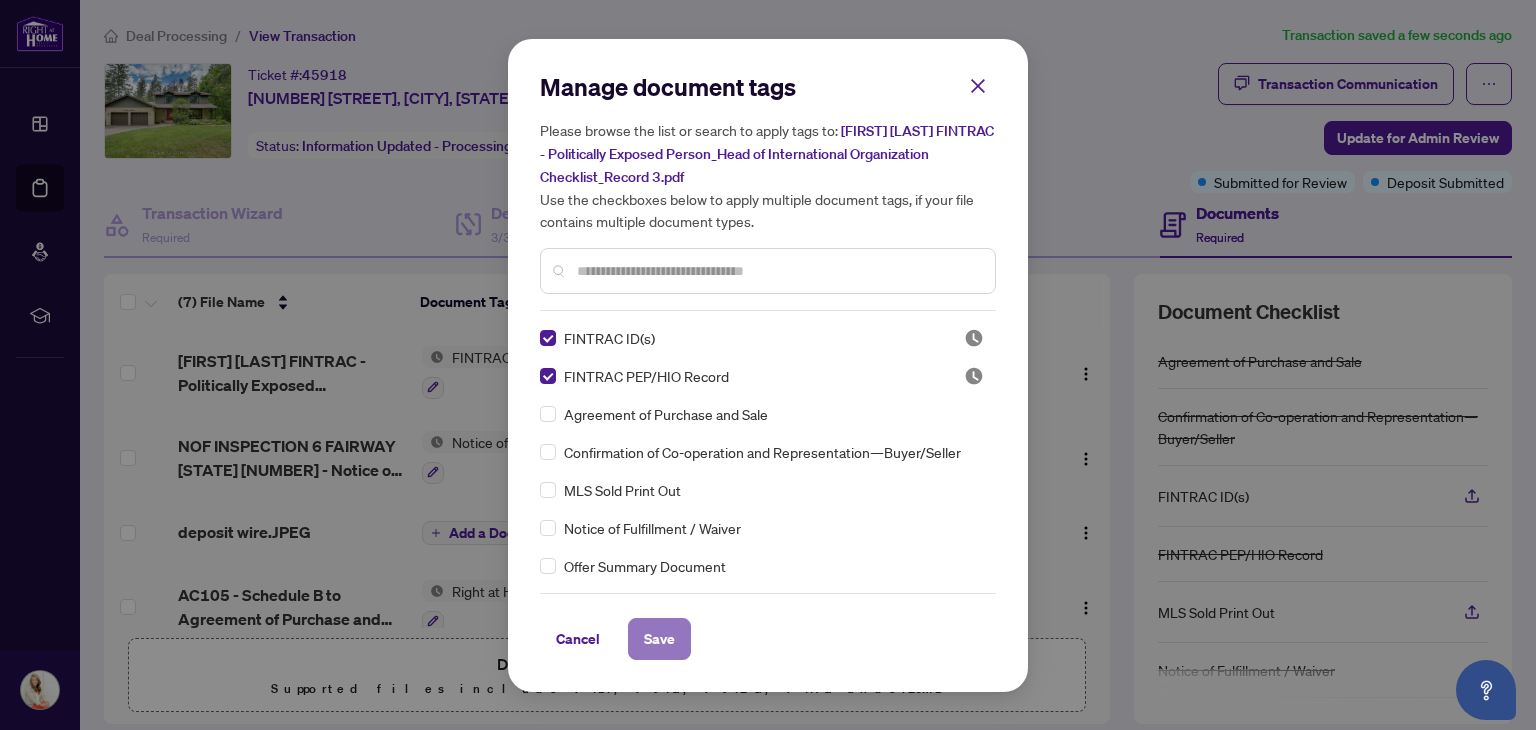 click on "Save" at bounding box center (659, 639) 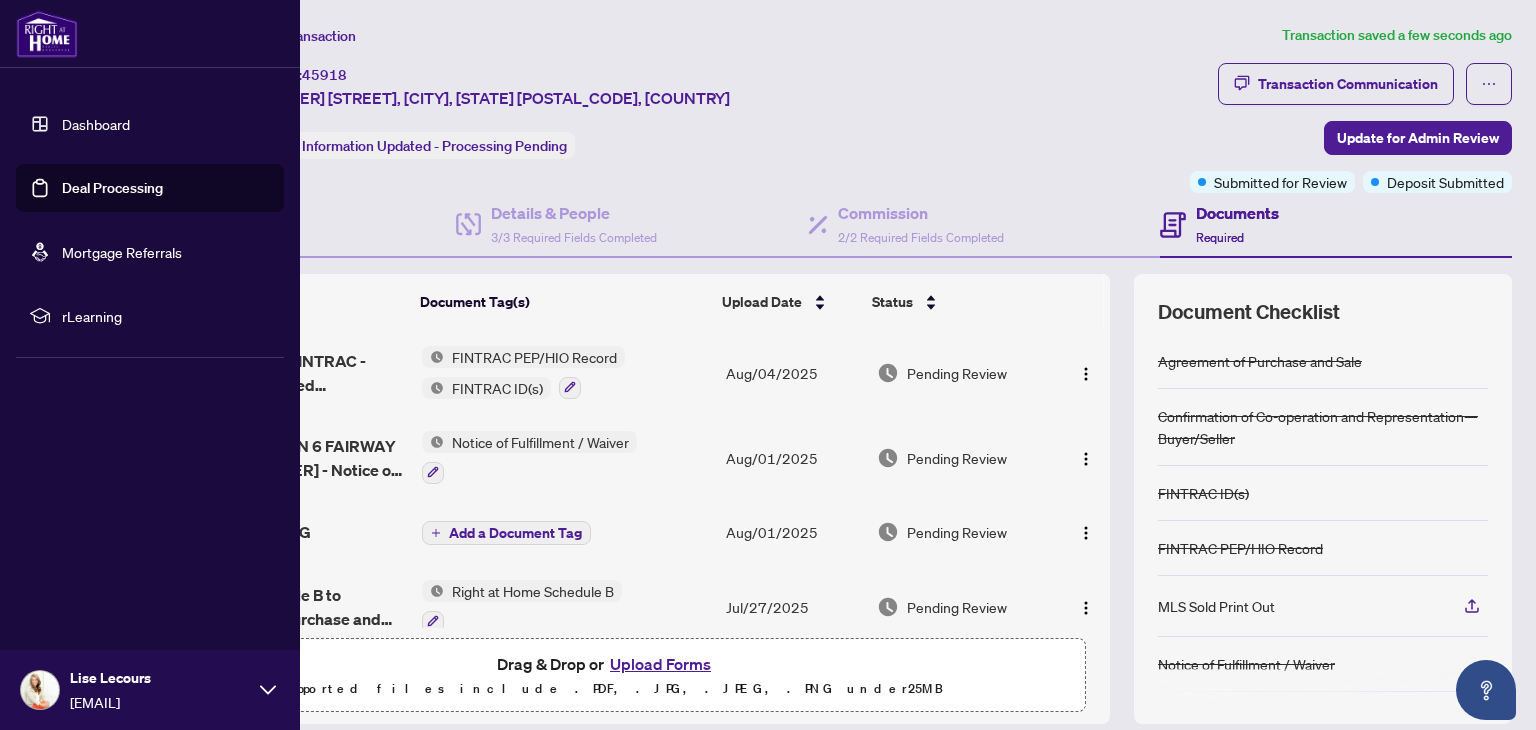 click on "Dashboard" at bounding box center [96, 124] 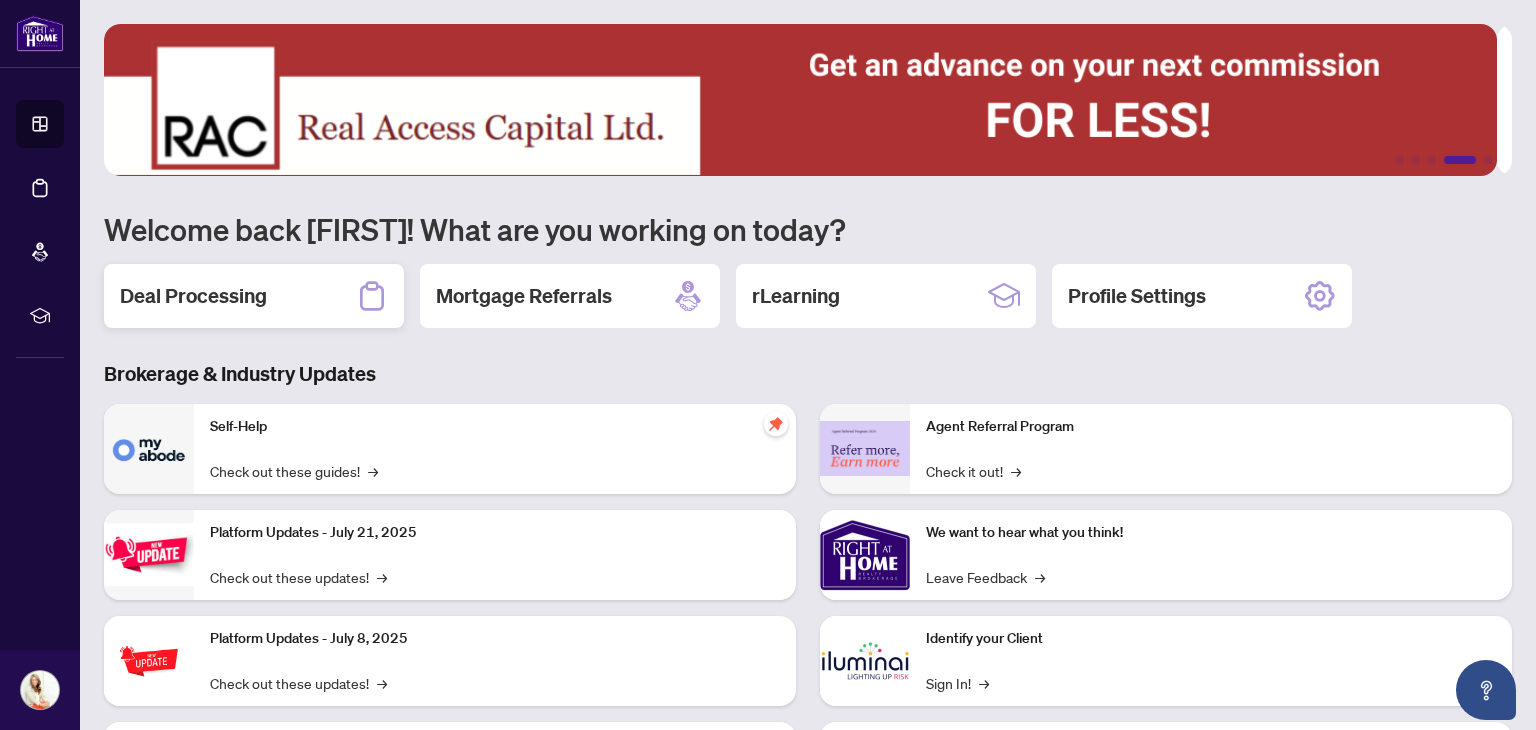 click on "Deal Processing" at bounding box center (193, 296) 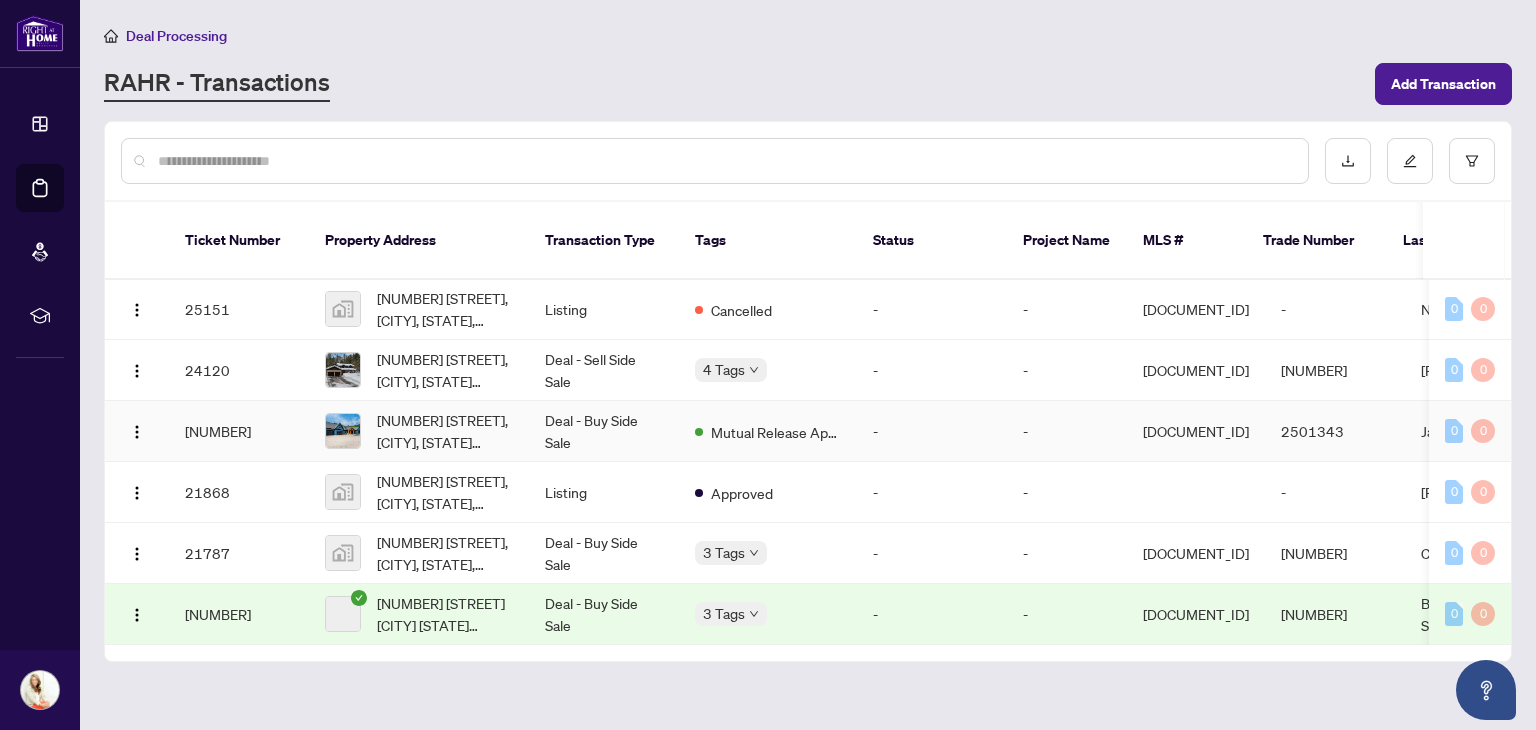 scroll, scrollTop: 663, scrollLeft: 0, axis: vertical 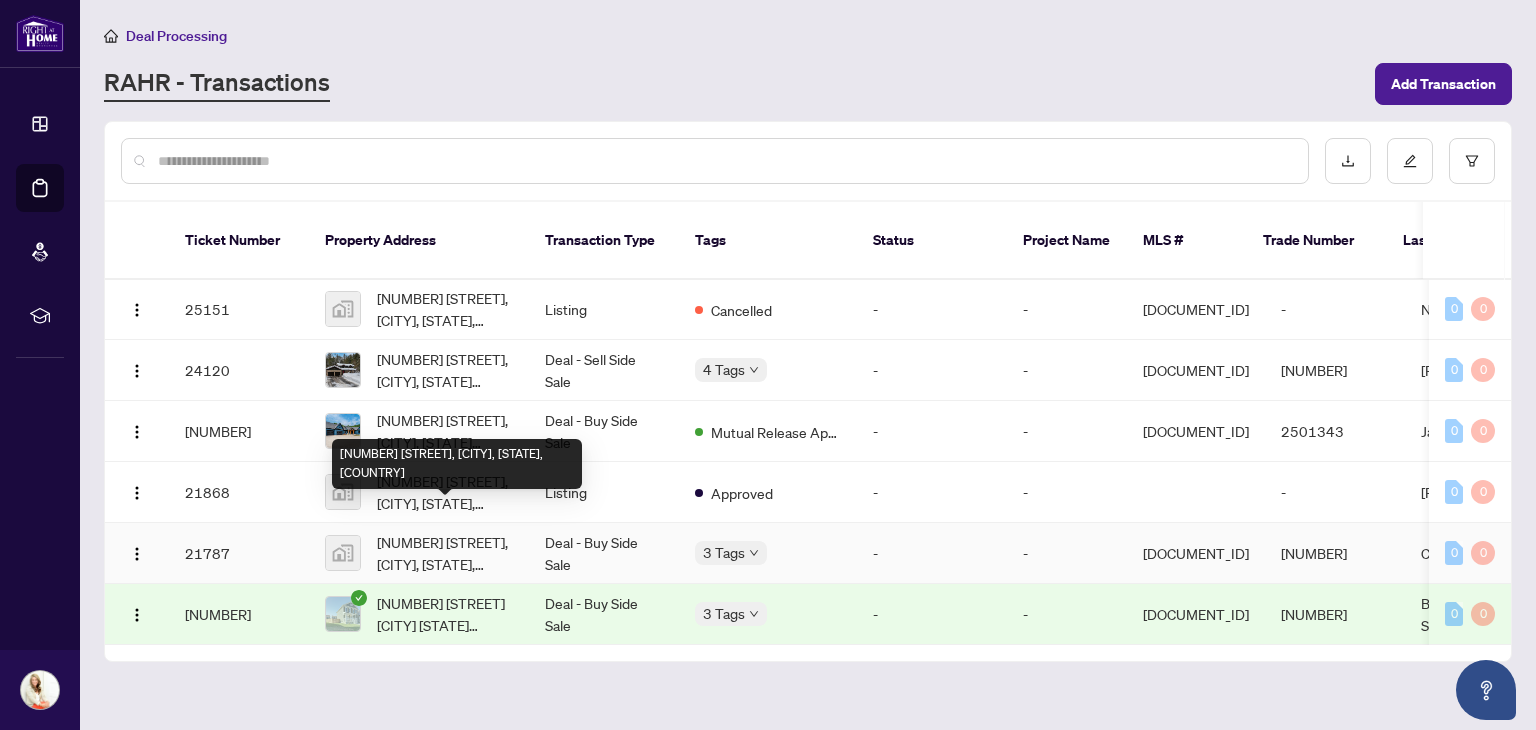 click on "[NUMBER] [STREET], [CITY], [STATE], [COUNTRY]" at bounding box center (445, 553) 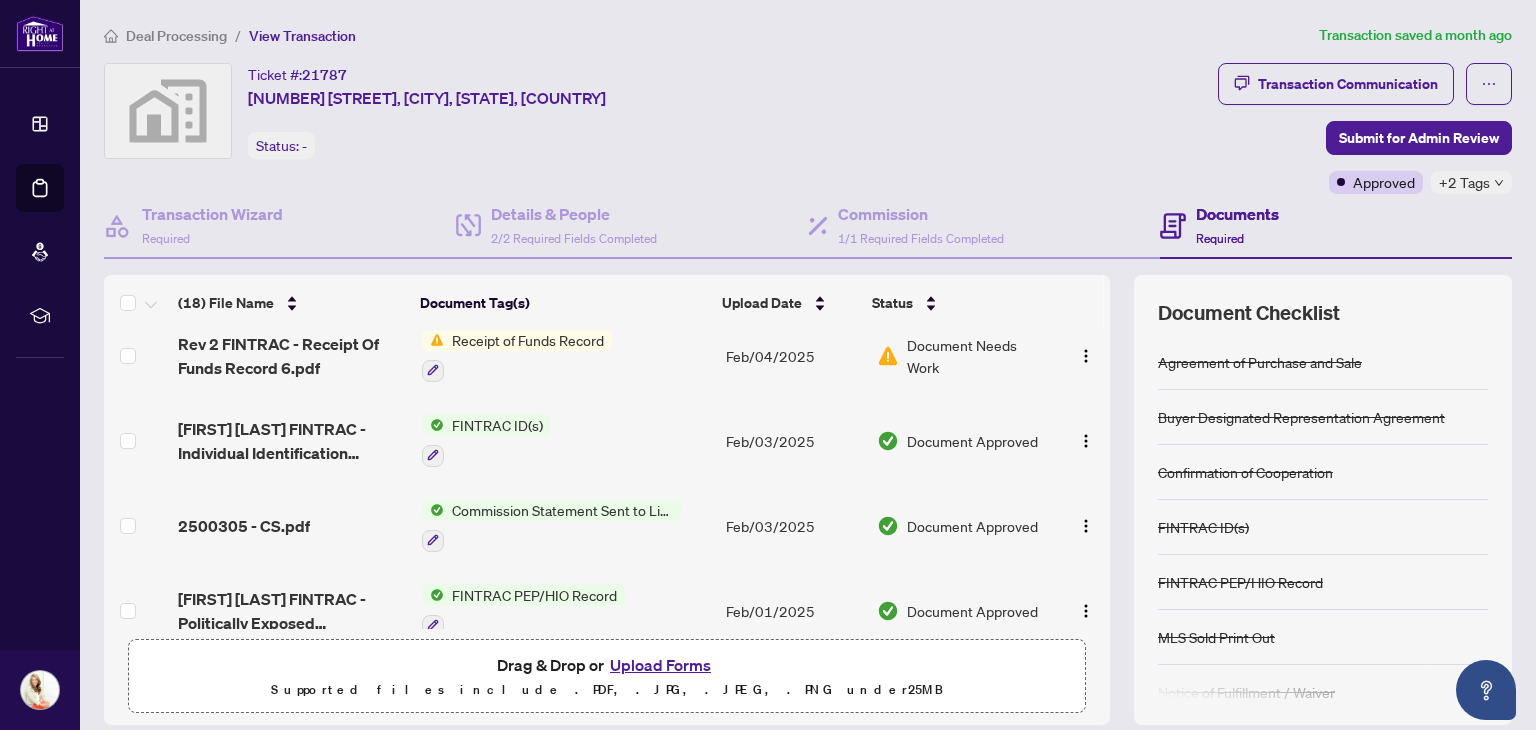 scroll, scrollTop: 428, scrollLeft: 0, axis: vertical 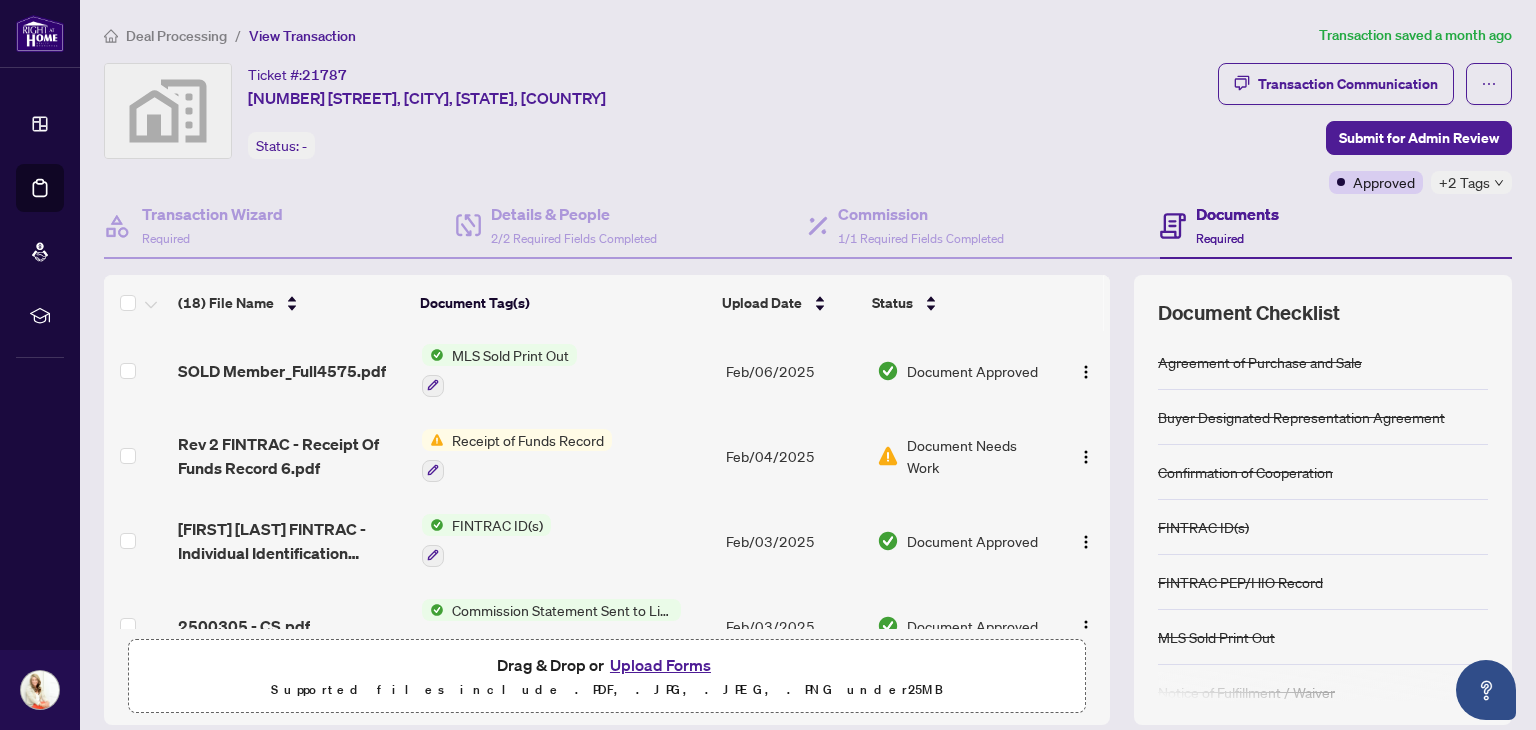 click on "Receipt of Funds Record" at bounding box center (528, 440) 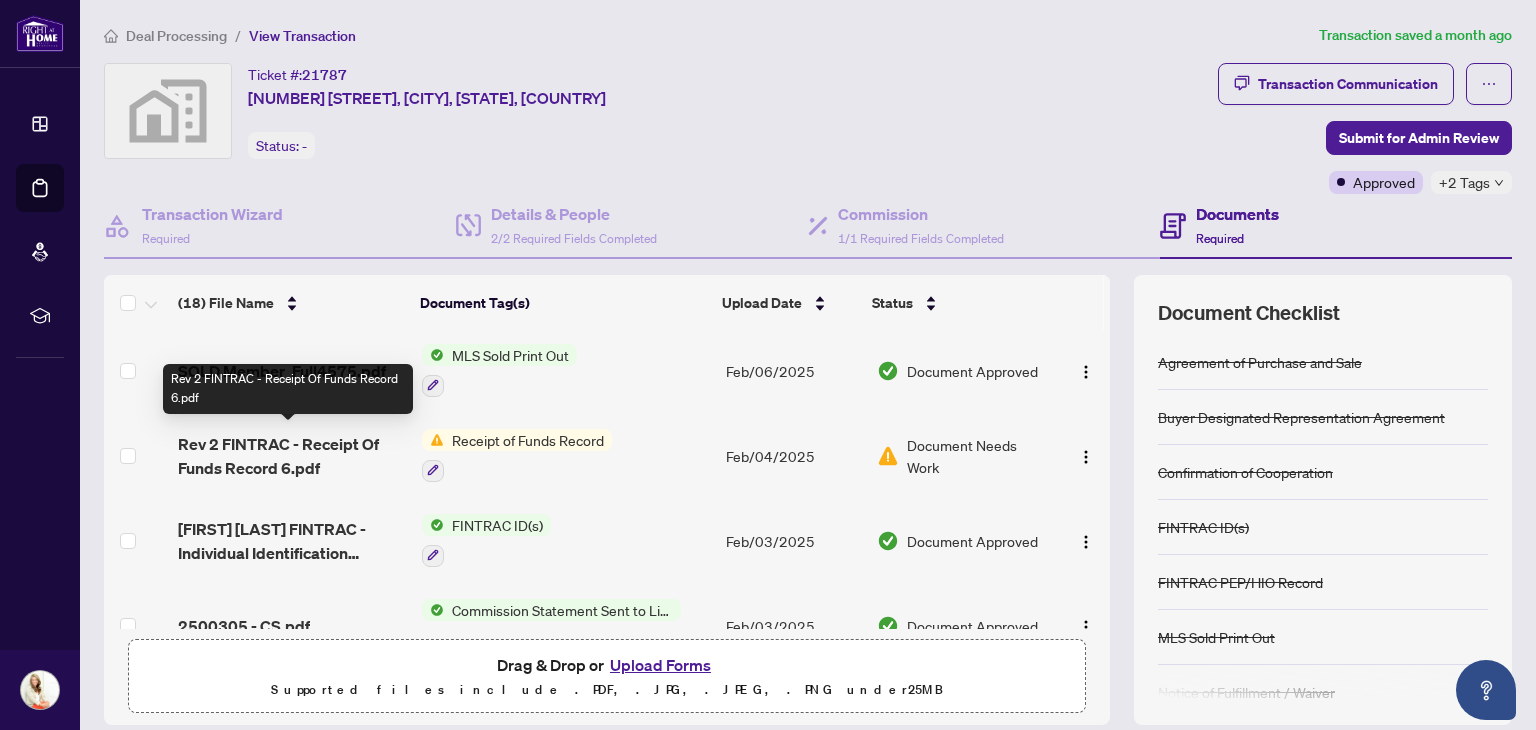 click on "Rev 2 FINTRAC - Receipt Of Funds Record 6.pdf" at bounding box center [291, 456] 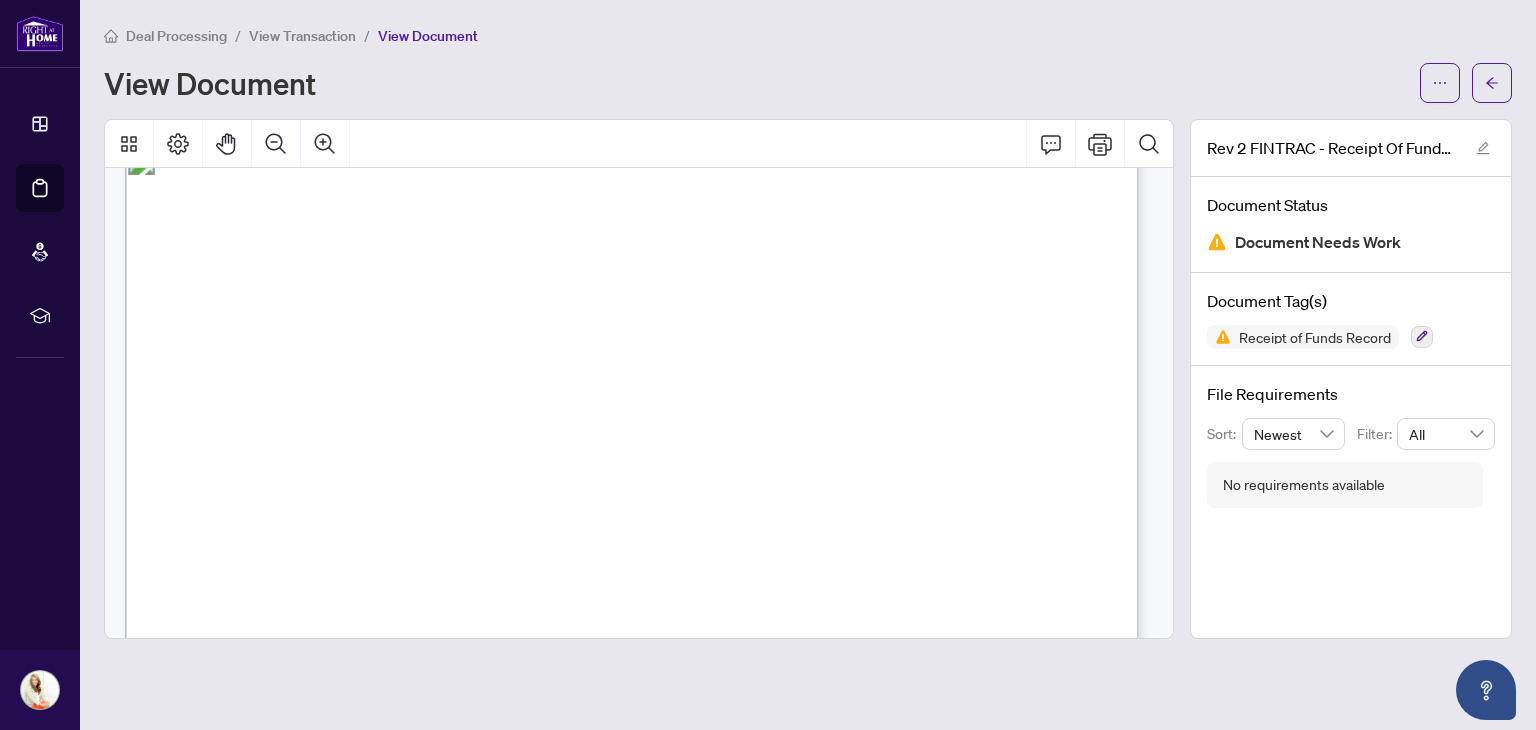 scroll, scrollTop: 1500, scrollLeft: 0, axis: vertical 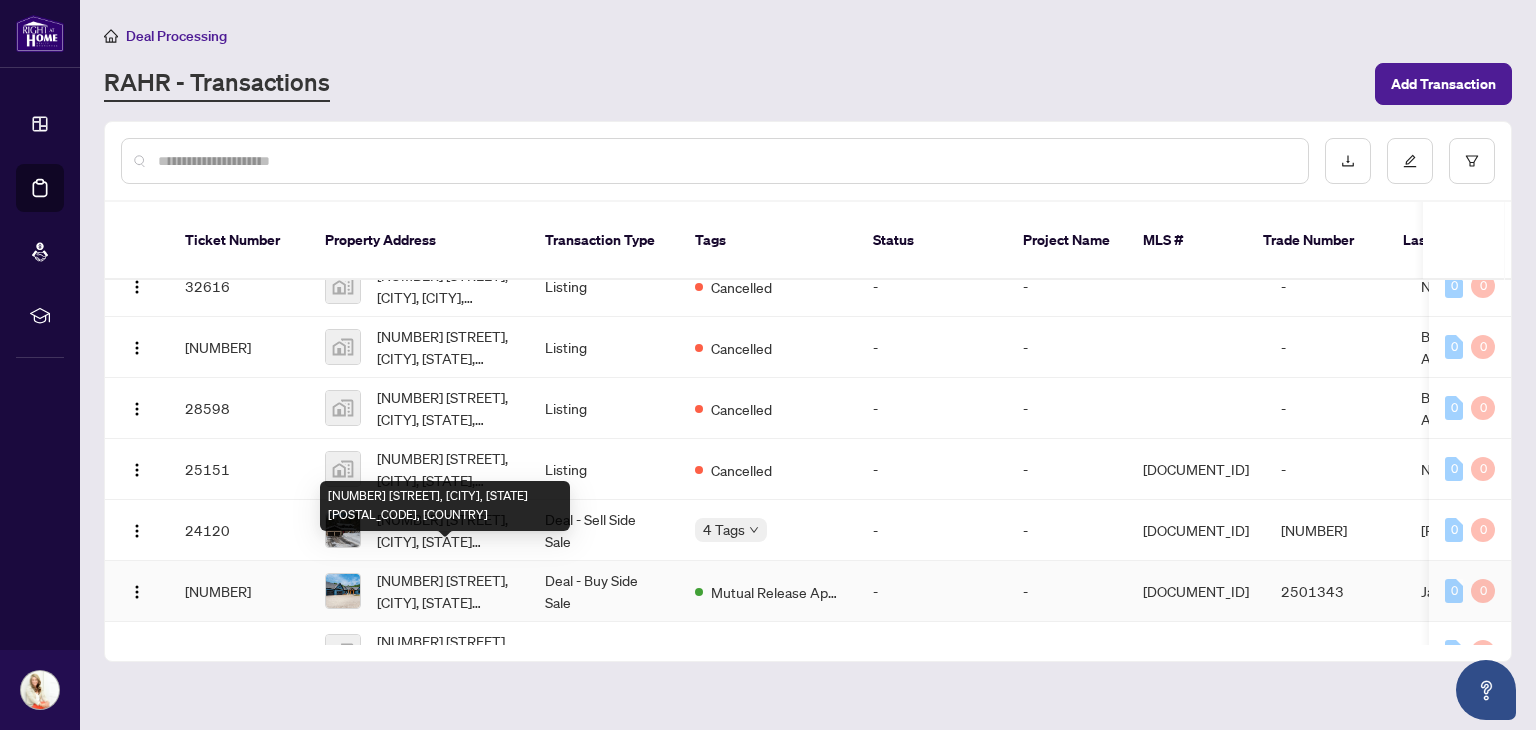 click on "[NUMBER] [STREET], [CITY], [STATE] [POSTAL_CODE], [COUNTRY]" at bounding box center (445, 591) 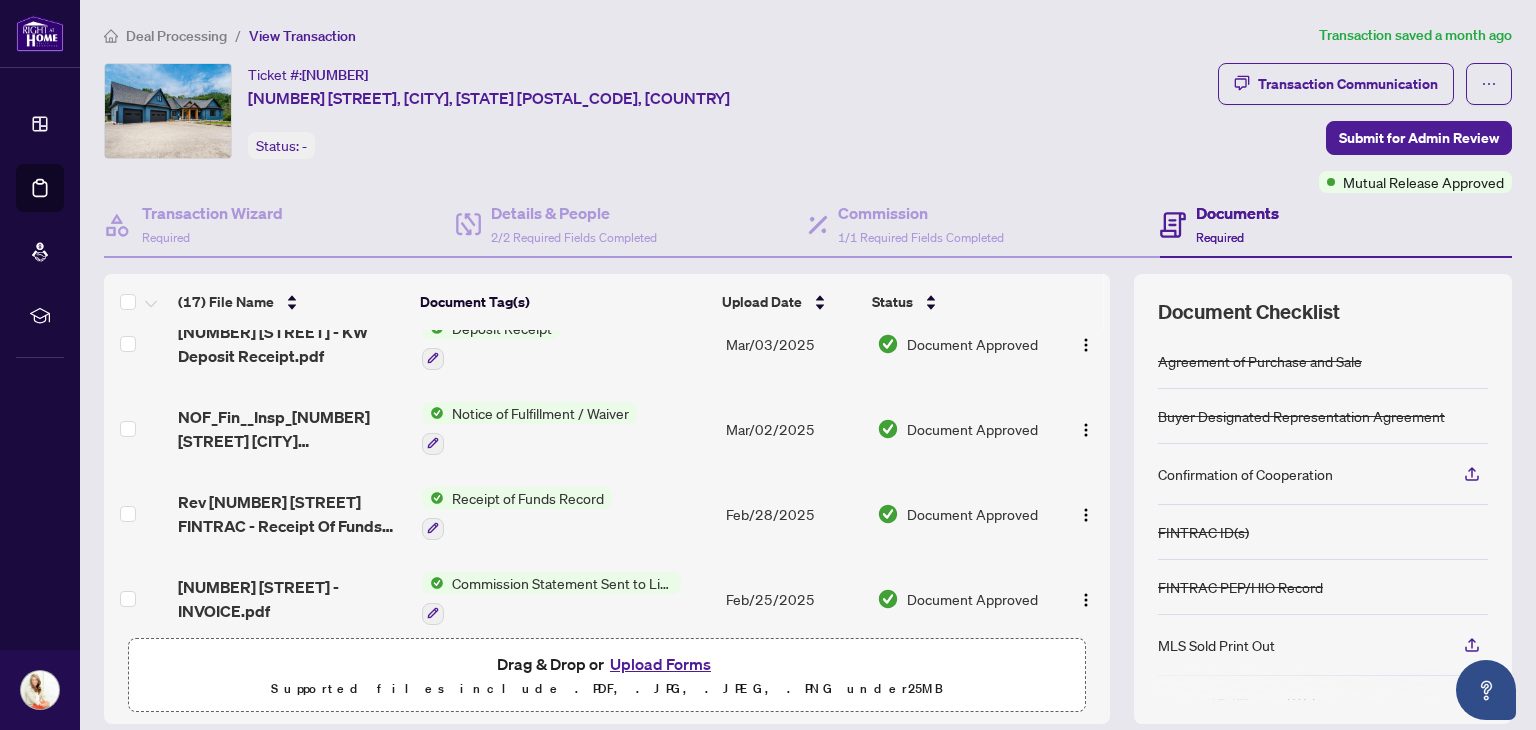 scroll, scrollTop: 500, scrollLeft: 0, axis: vertical 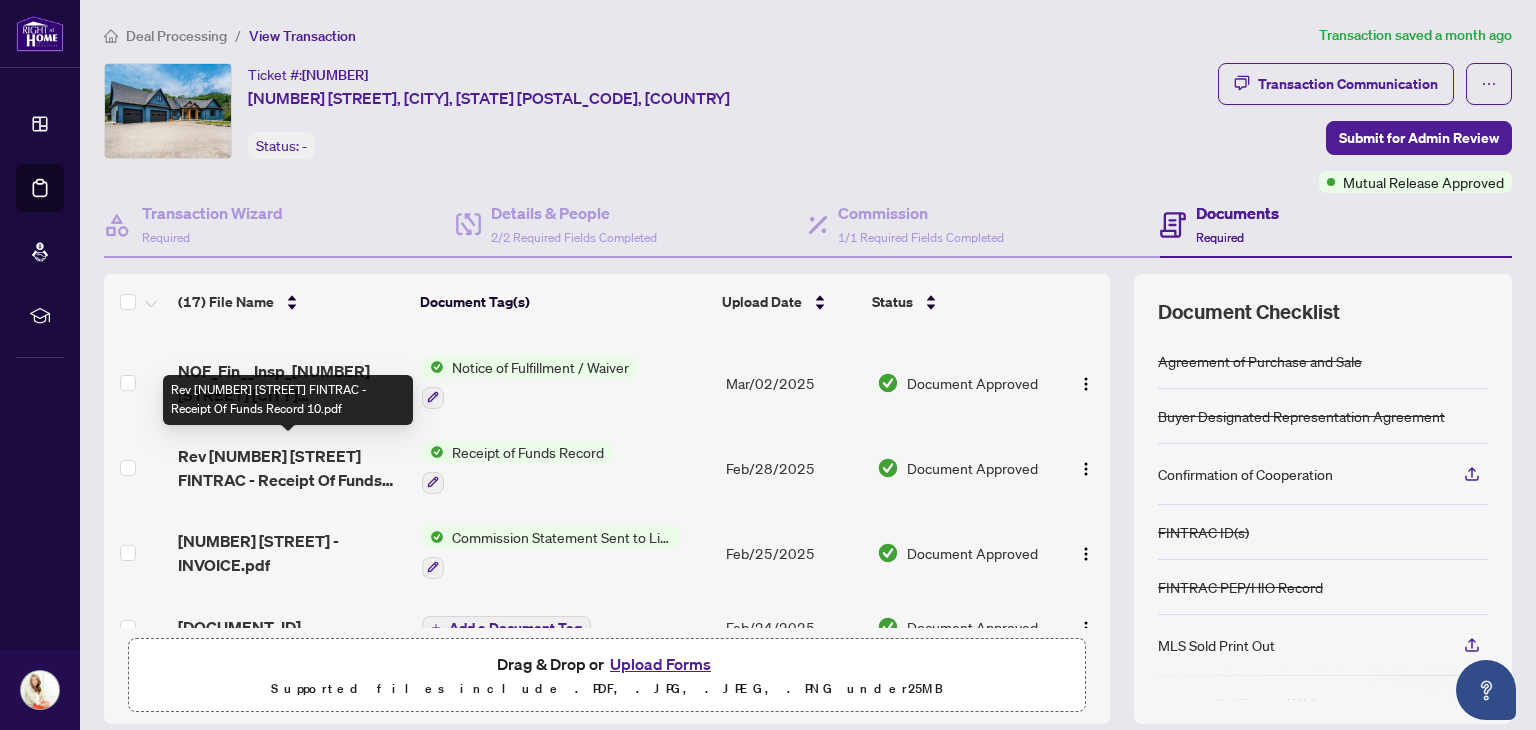 click on "Rev [NUMBER] [STREET] FINTRAC - Receipt Of Funds Record 10.pdf" at bounding box center [291, 468] 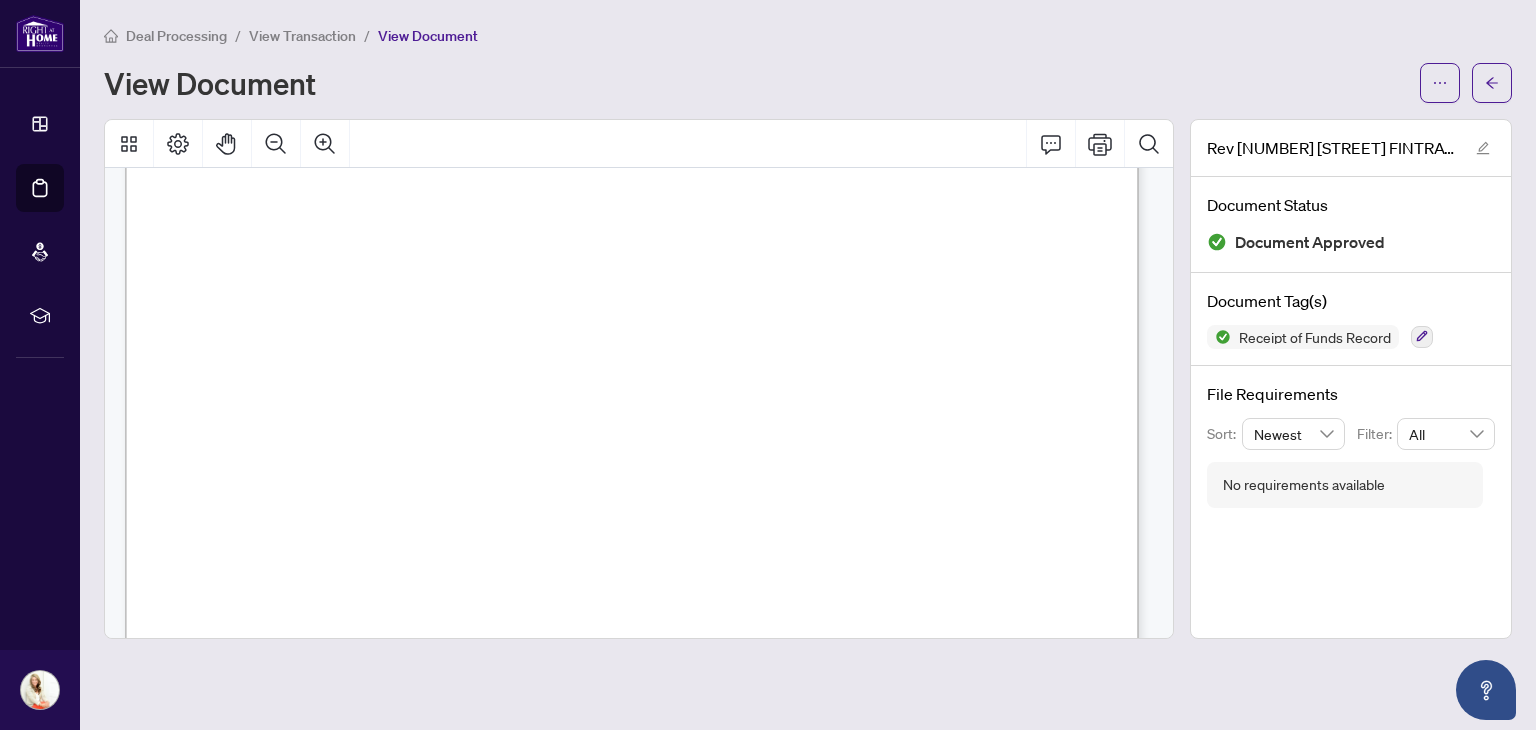 scroll, scrollTop: 1800, scrollLeft: 0, axis: vertical 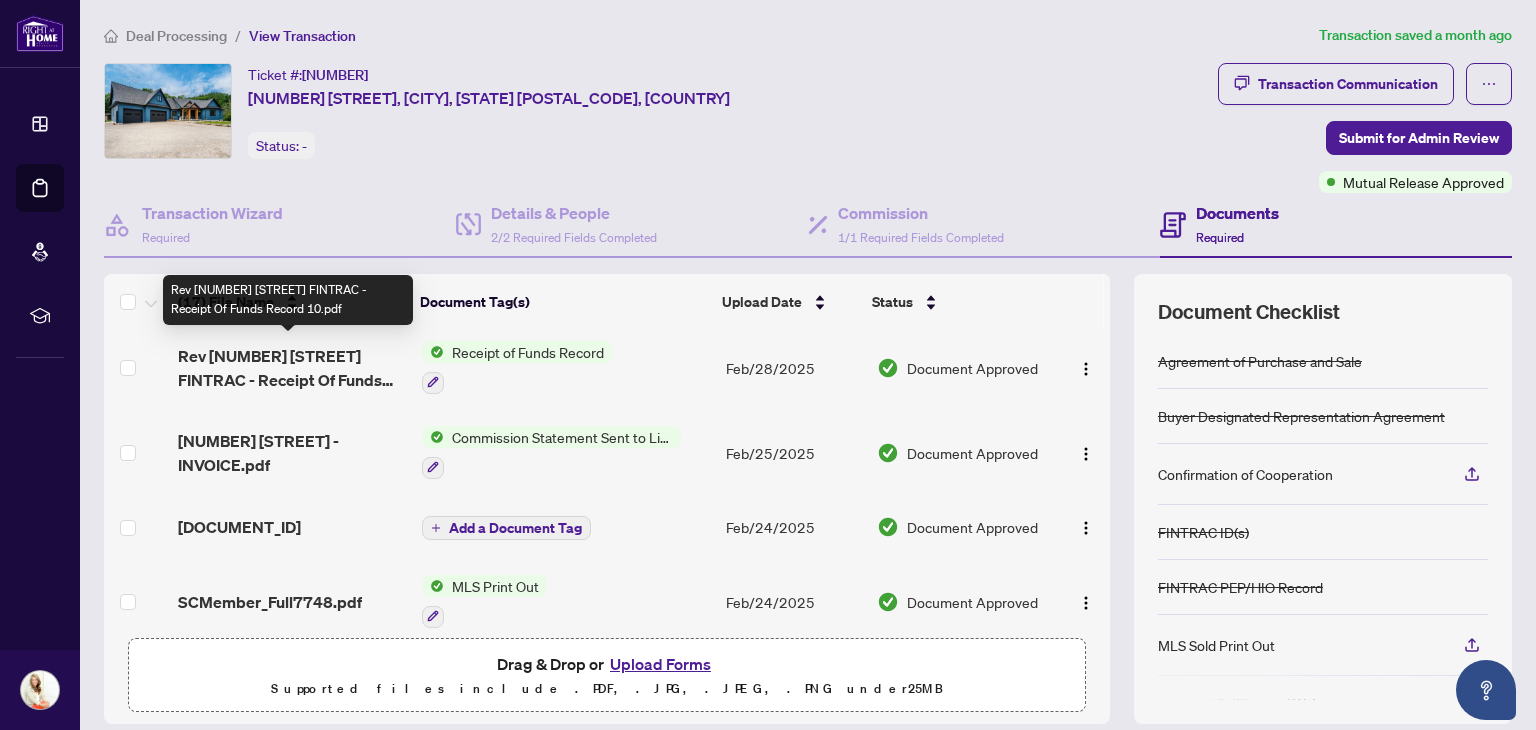 click on "Rev [NUMBER] [STREET] FINTRAC - Receipt Of Funds Record 10.pdf" at bounding box center [291, 368] 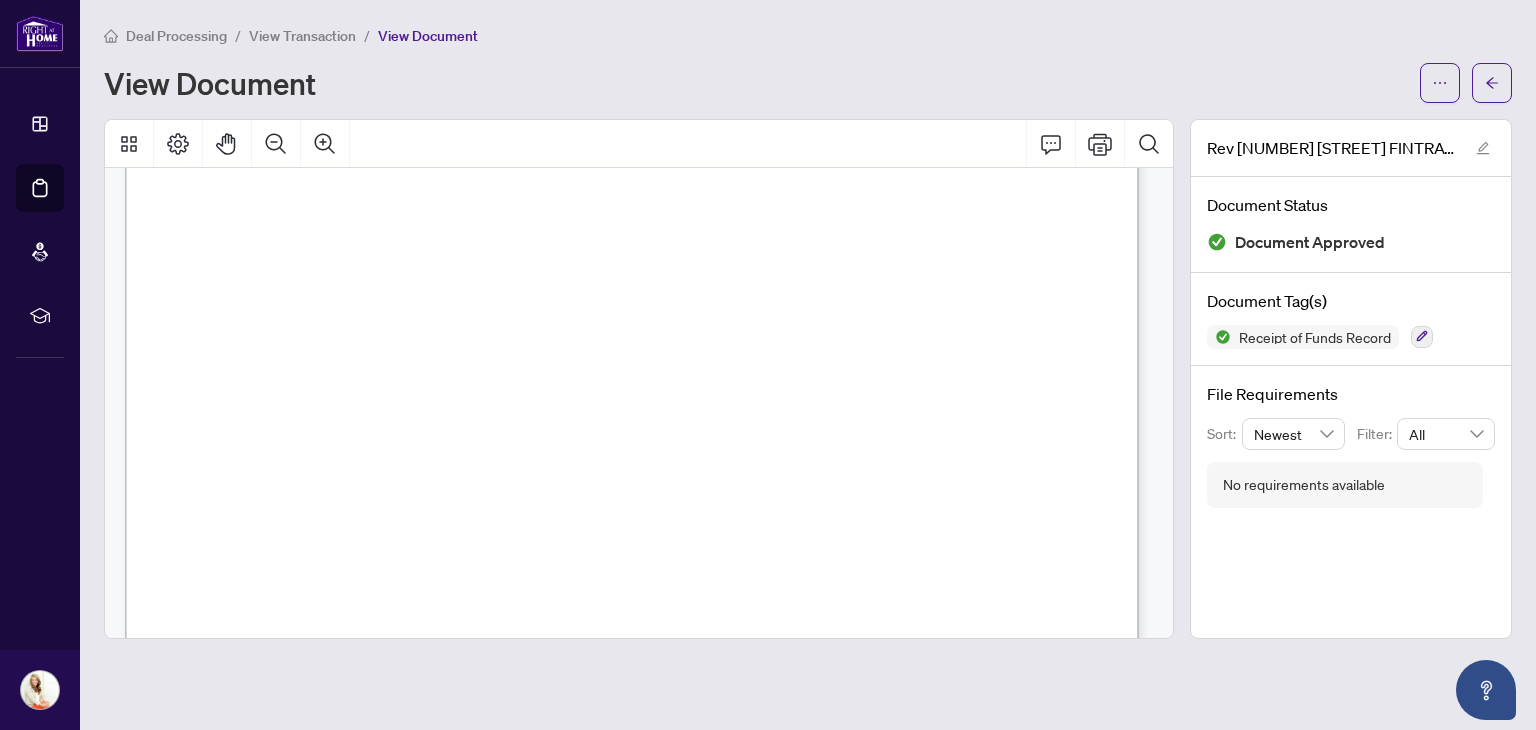 scroll, scrollTop: 1900, scrollLeft: 0, axis: vertical 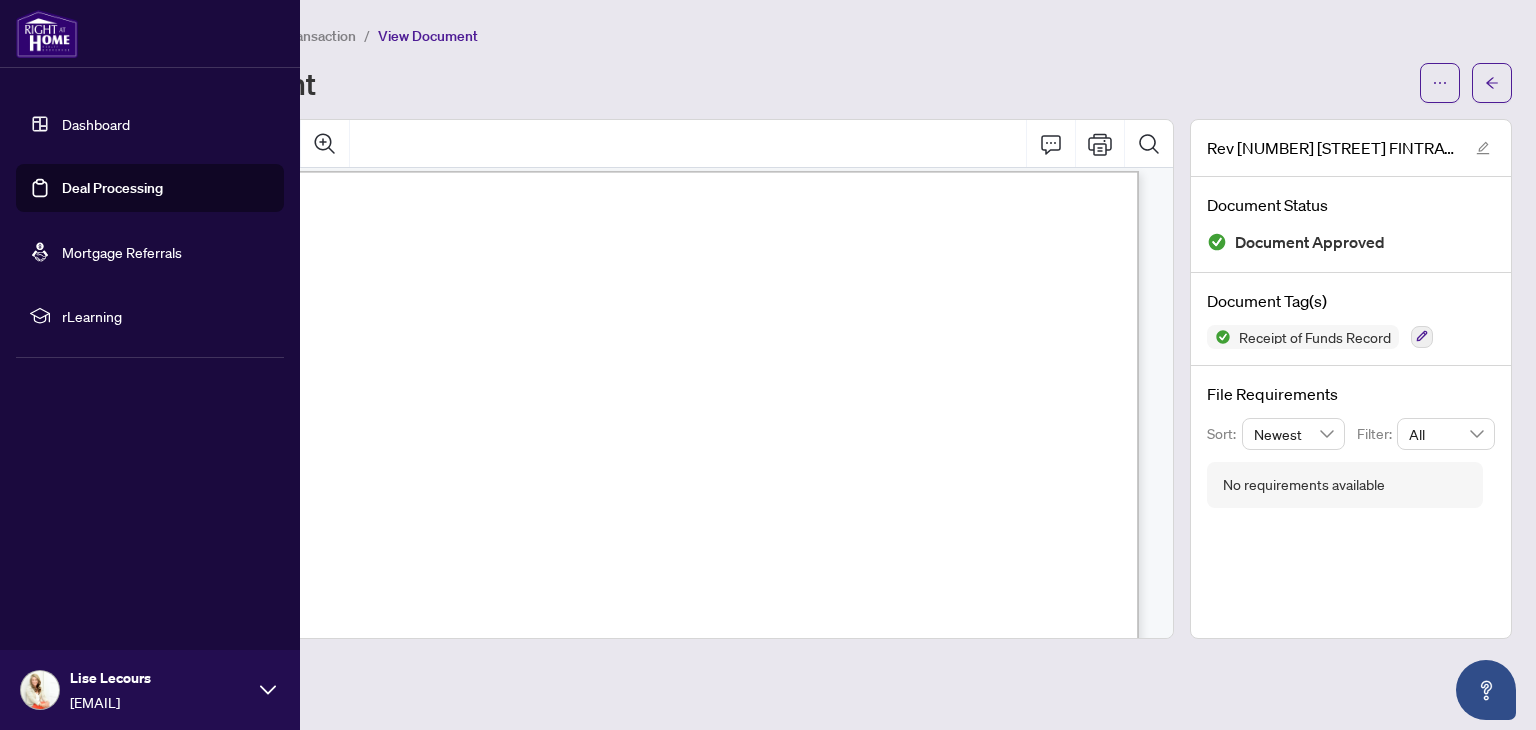 click on "Dashboard" at bounding box center [96, 124] 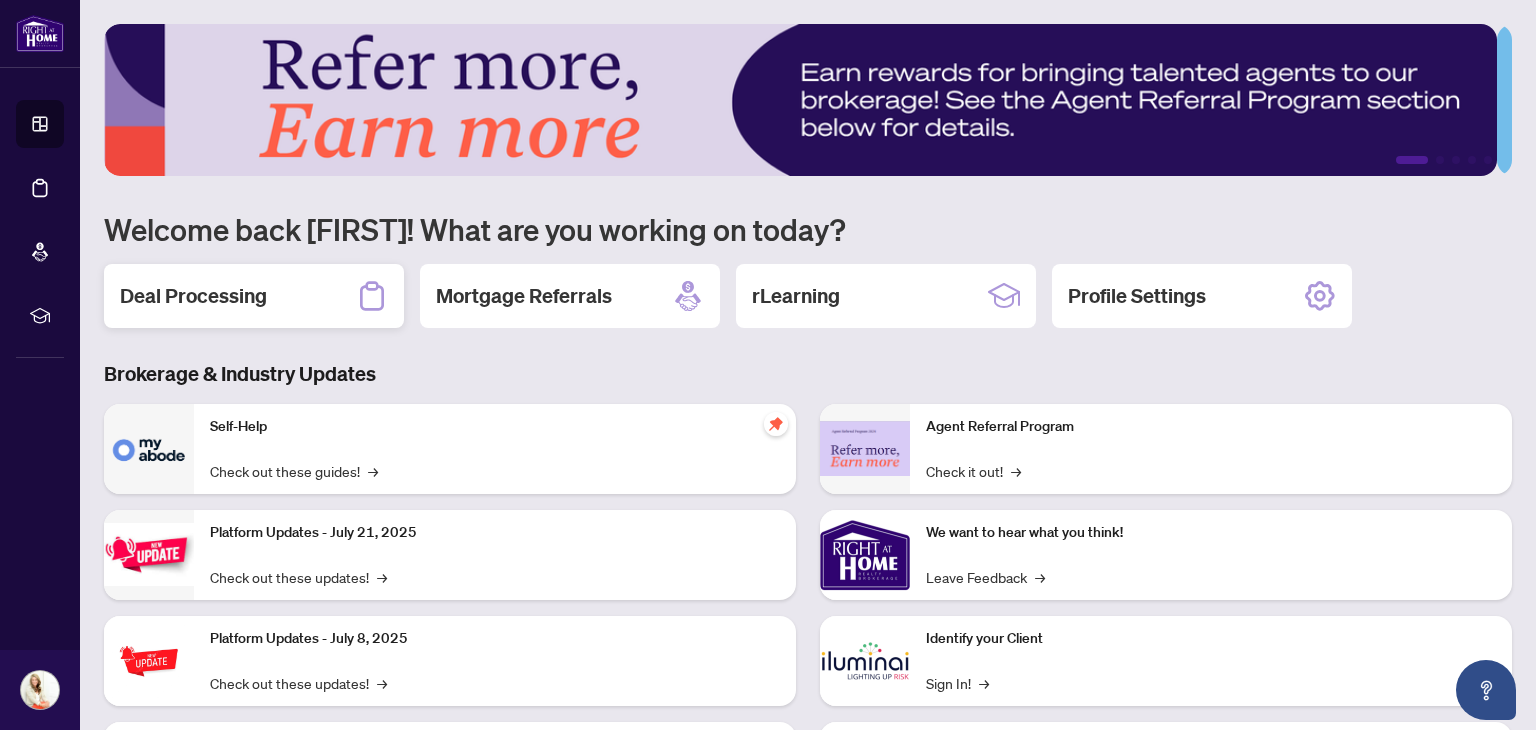 click on "Deal Processing" at bounding box center (254, 296) 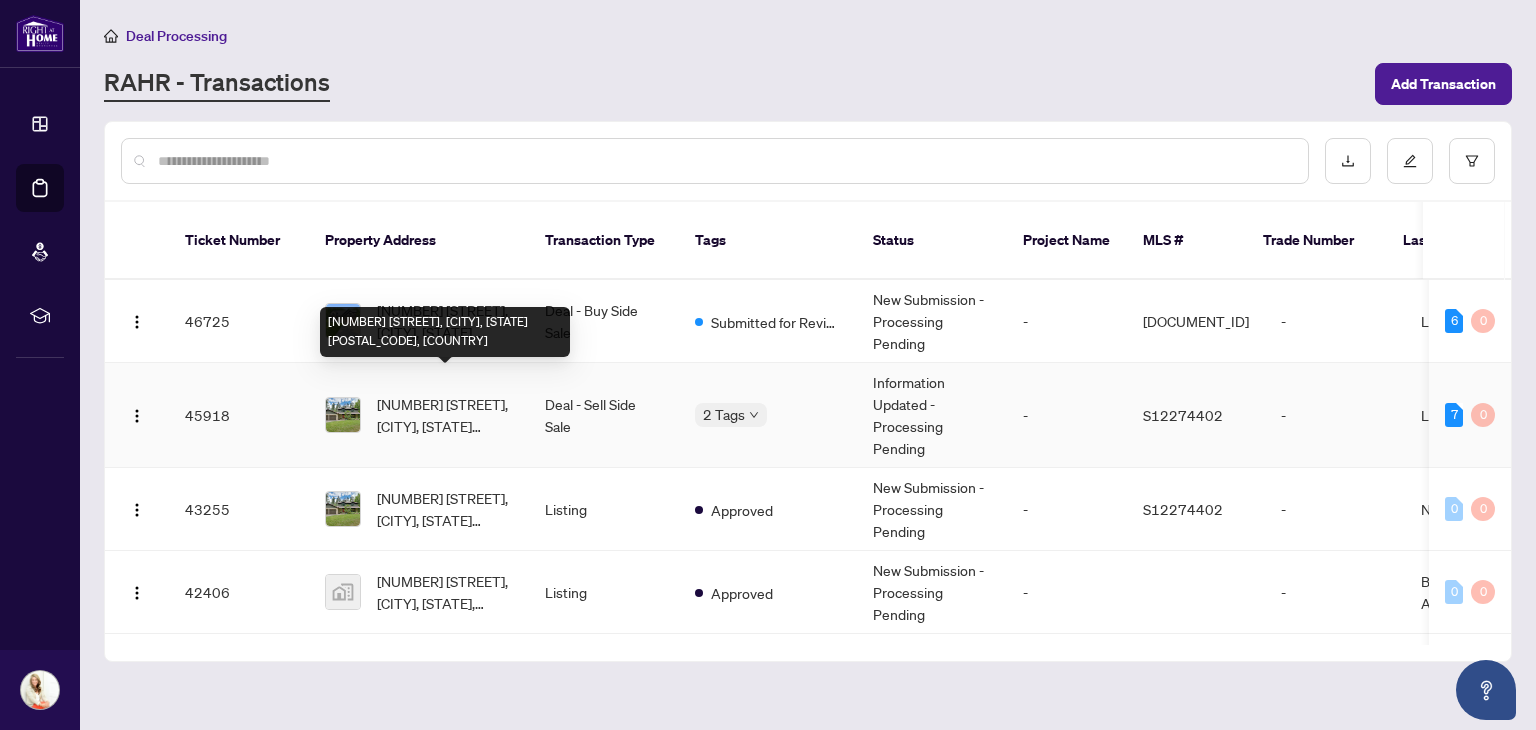 click on "[NUMBER] [STREET], [CITY], [STATE] [POSTAL_CODE], [COUNTRY]" at bounding box center [445, 415] 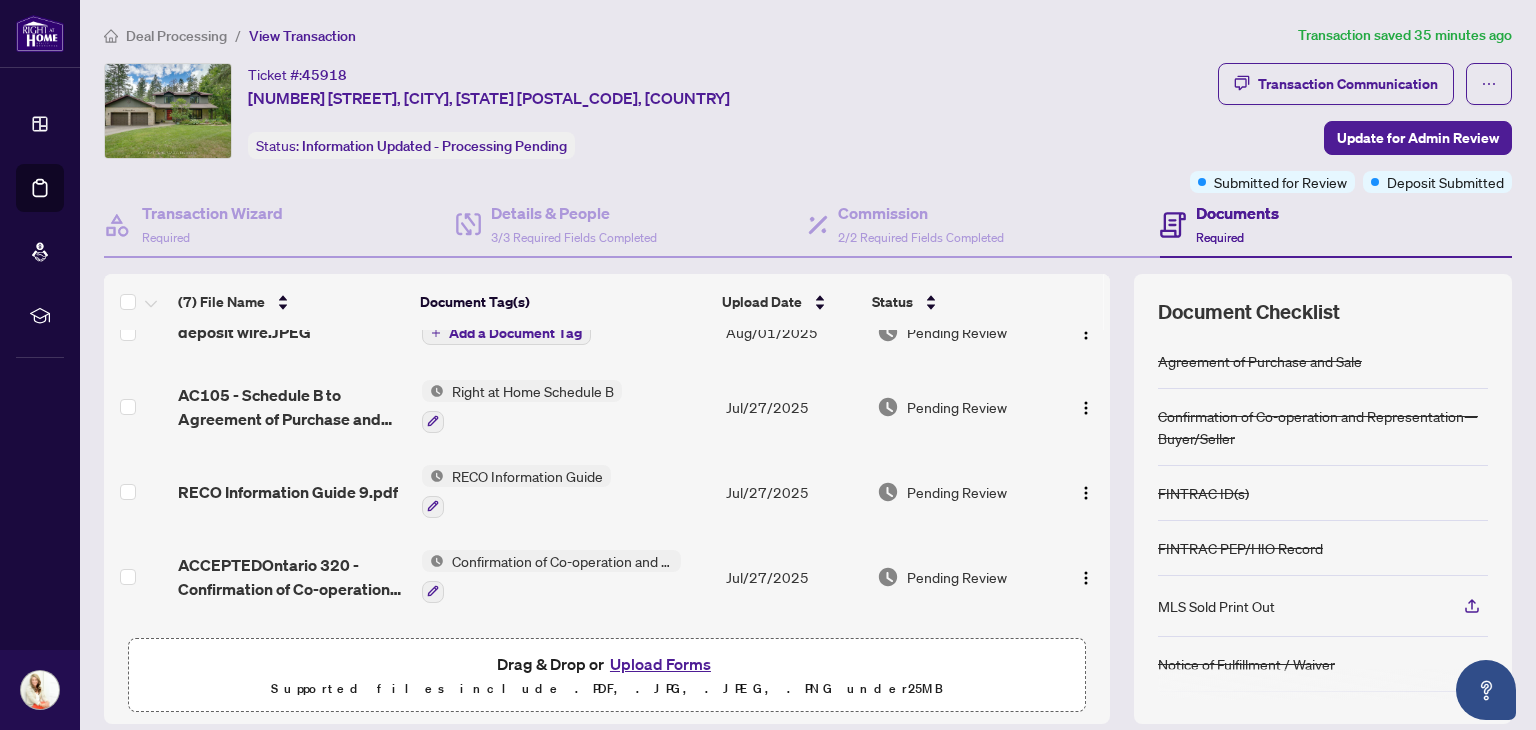 scroll, scrollTop: 278, scrollLeft: 0, axis: vertical 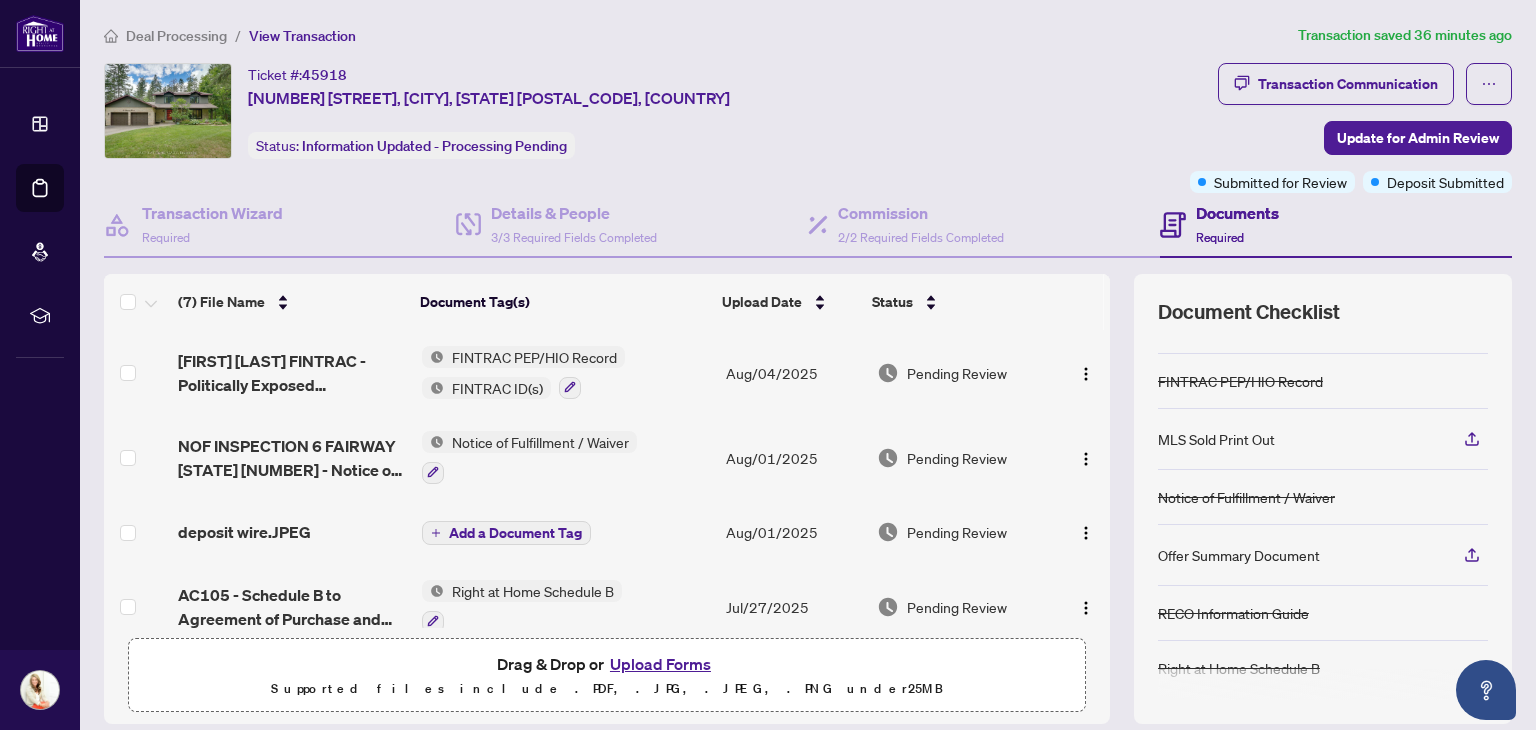 click on "Upload Forms" at bounding box center (660, 664) 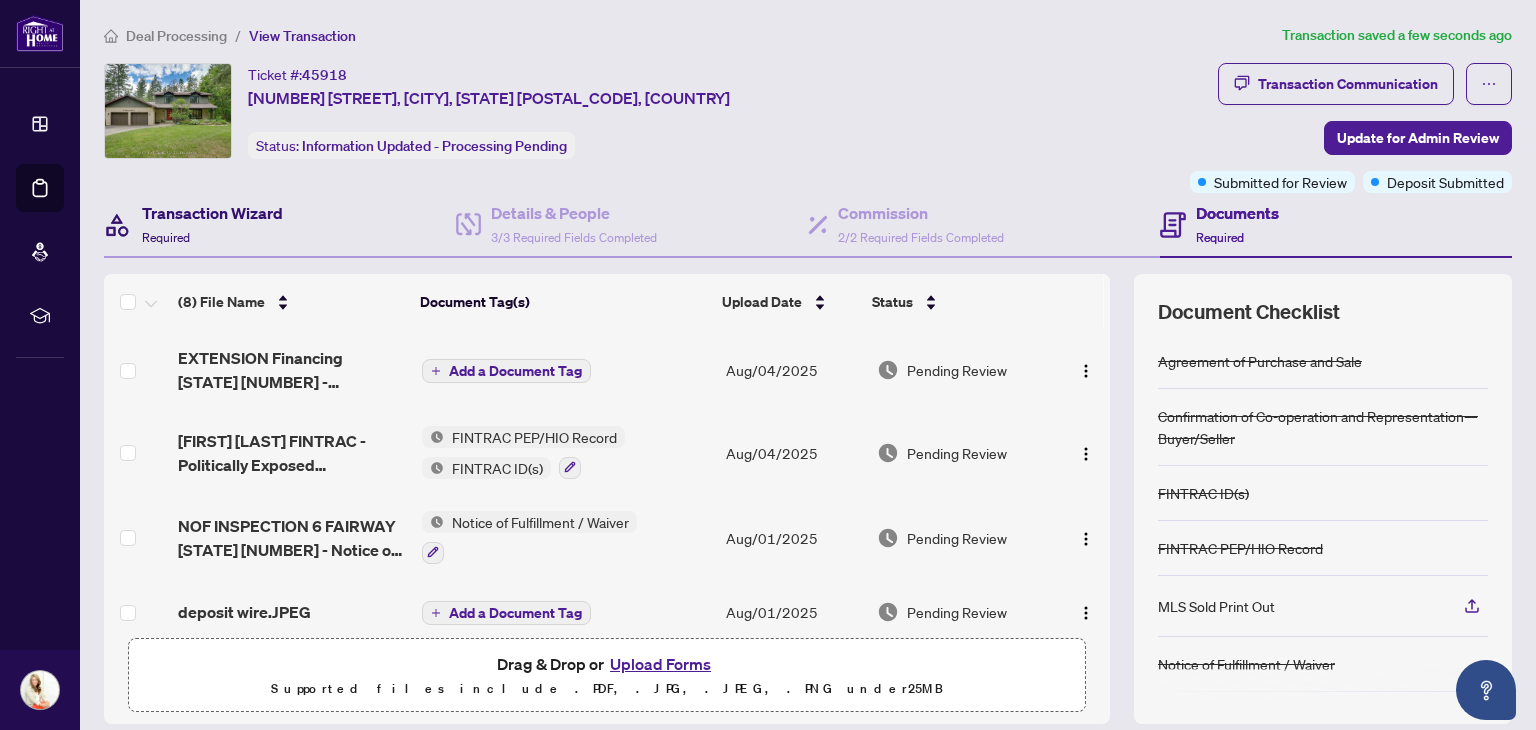 click on "Transaction Wizard" at bounding box center [212, 213] 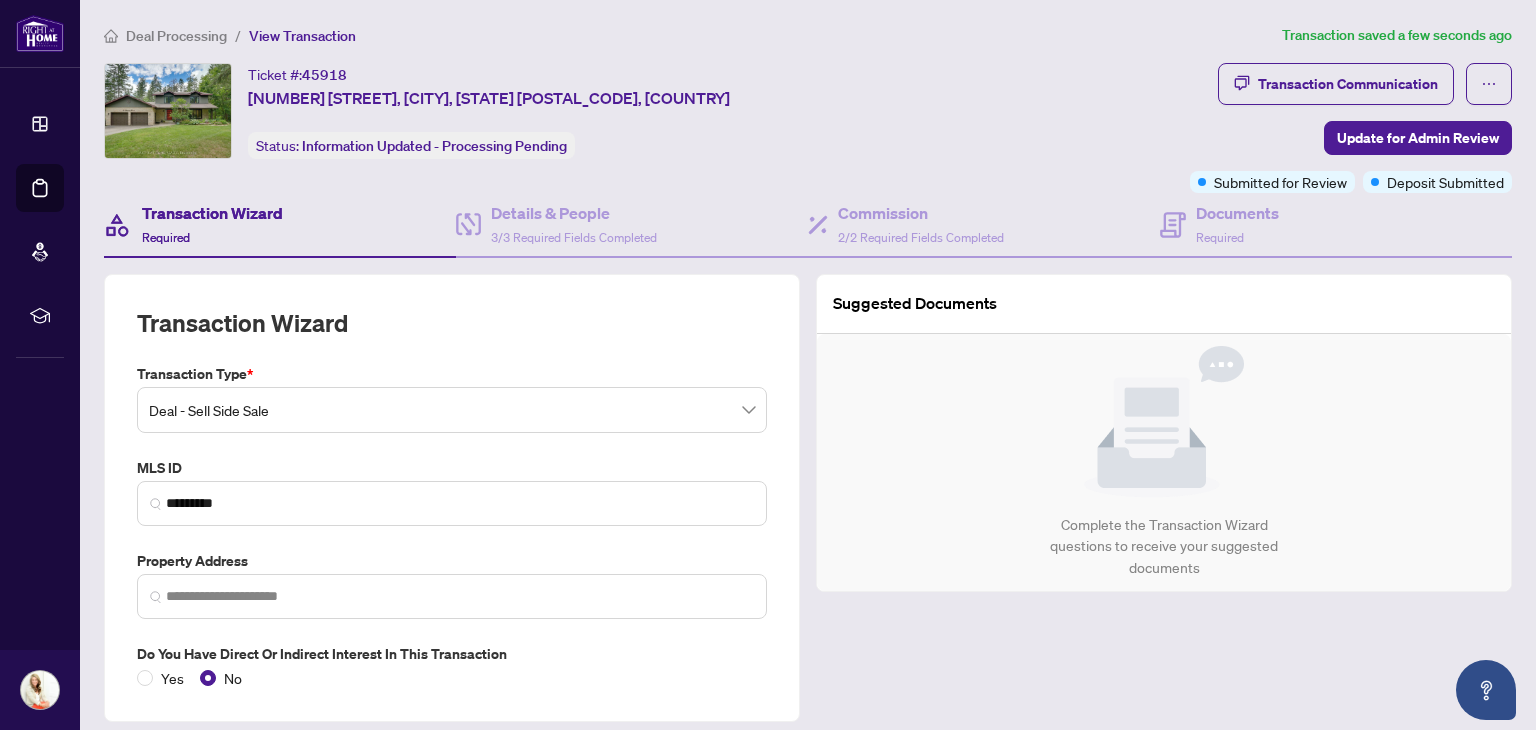 type on "**********" 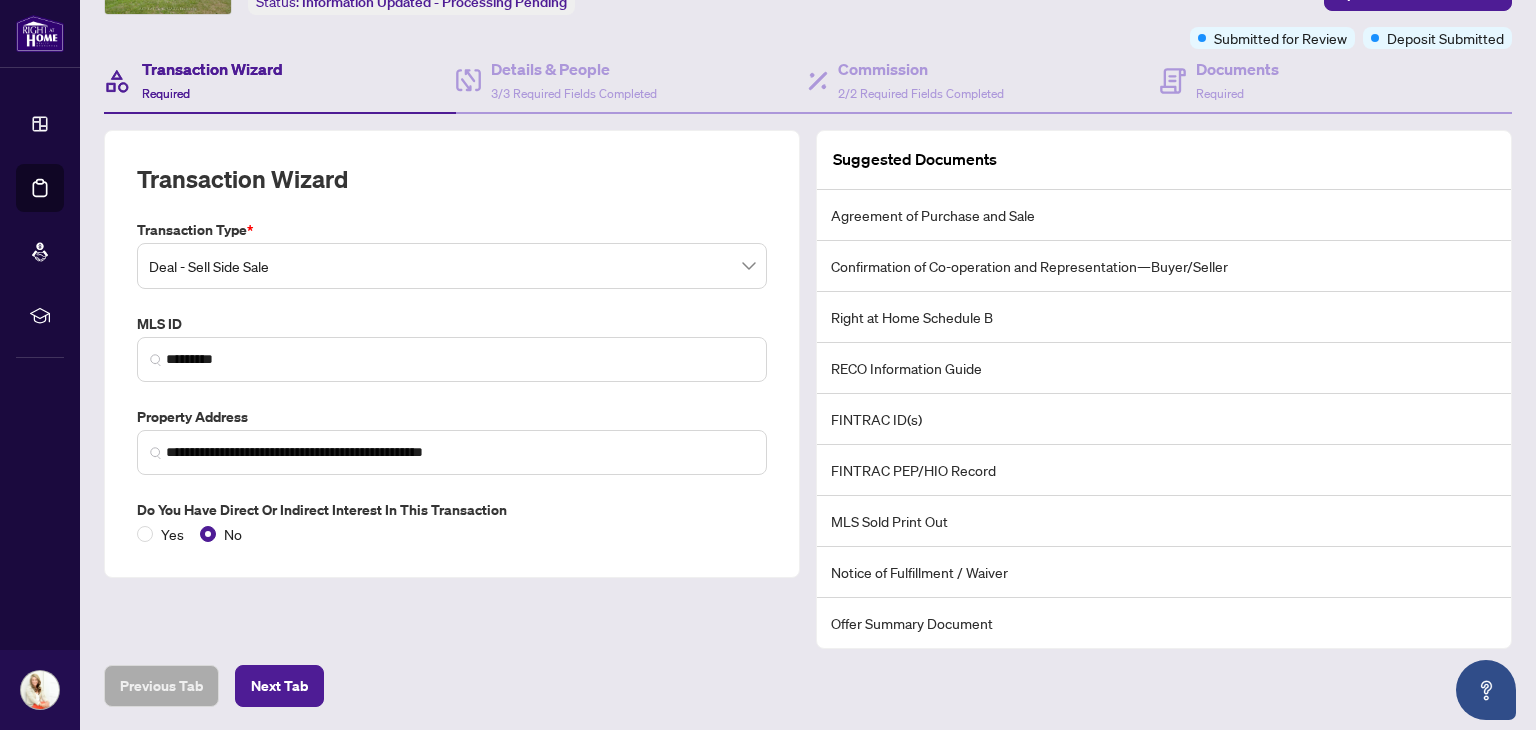 scroll, scrollTop: 208, scrollLeft: 0, axis: vertical 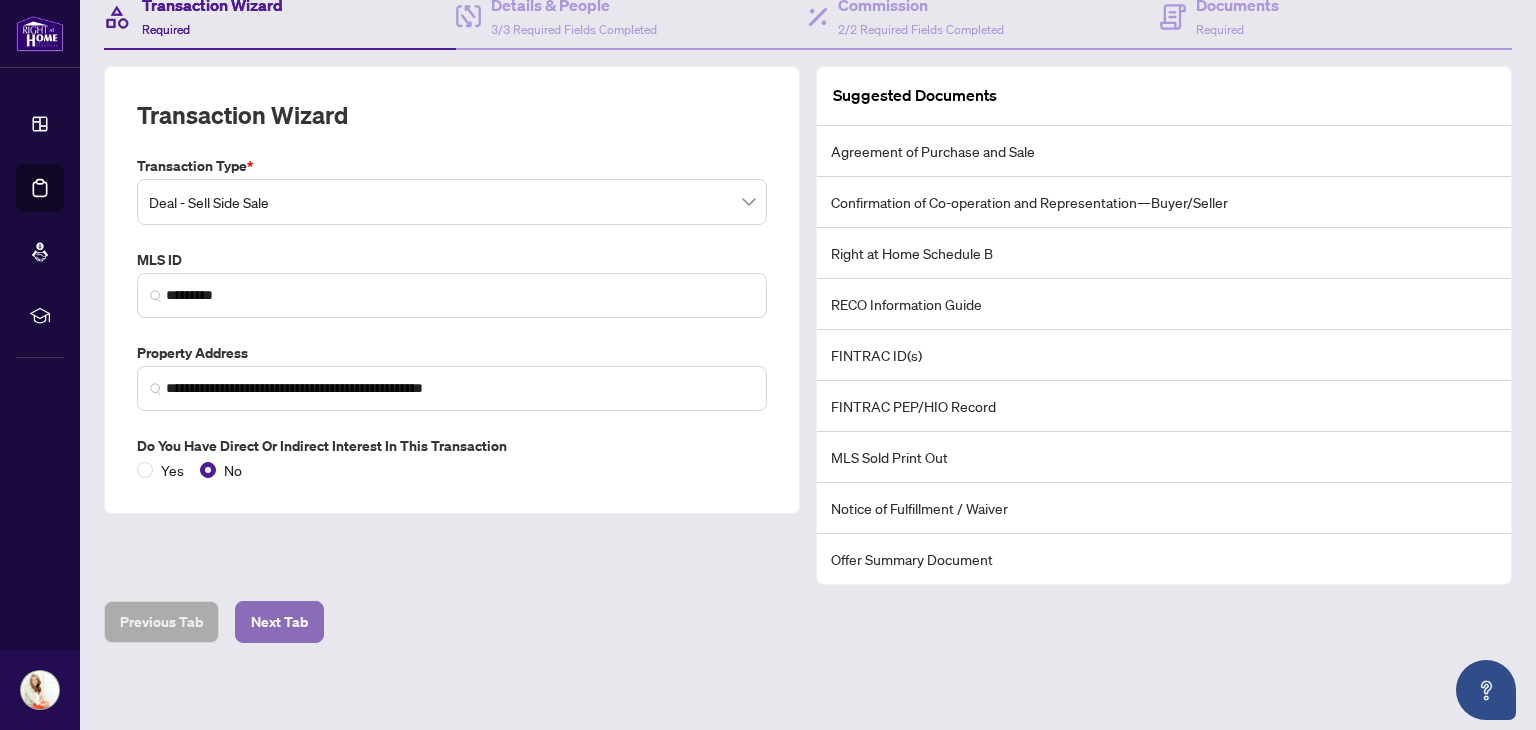 click on "Next Tab" at bounding box center [279, 622] 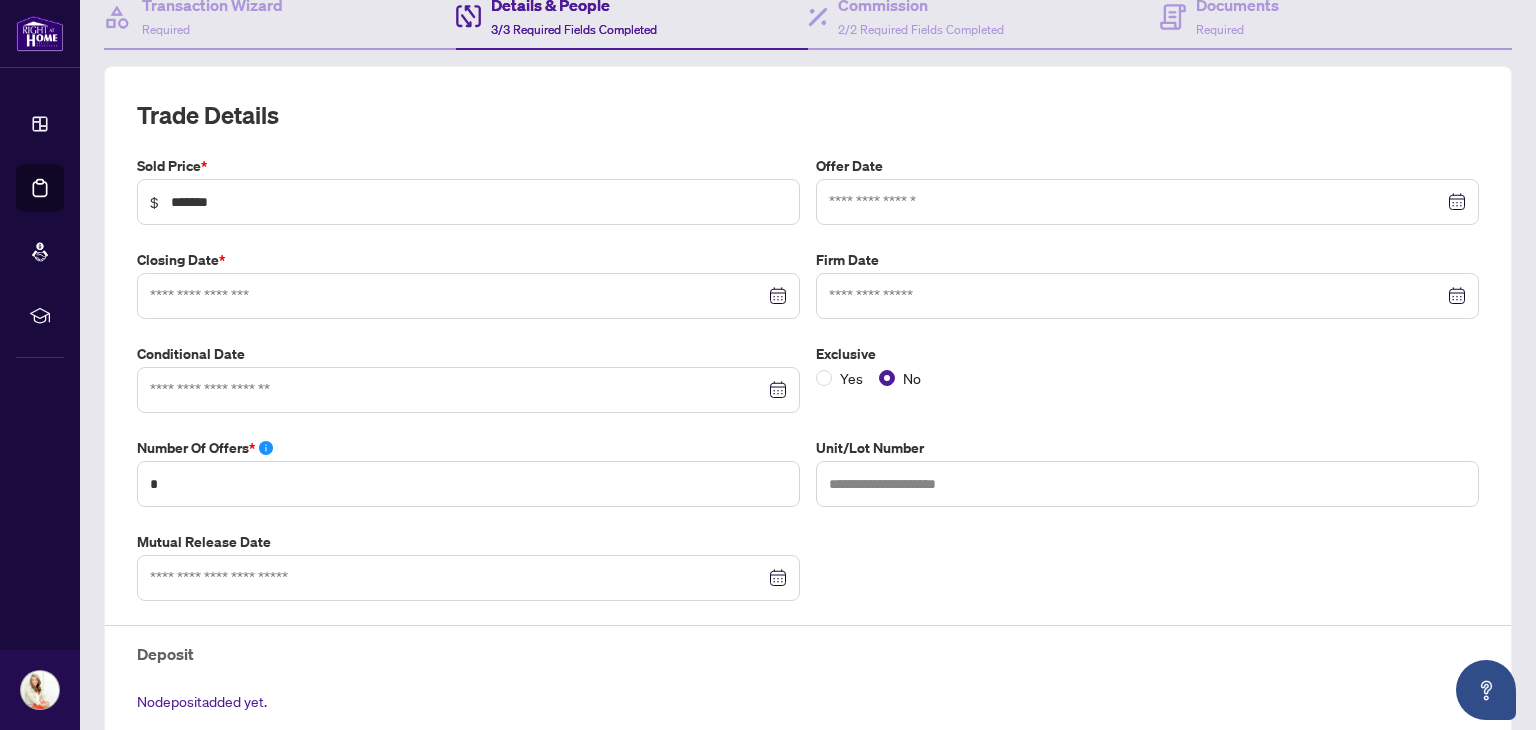 type on "**********" 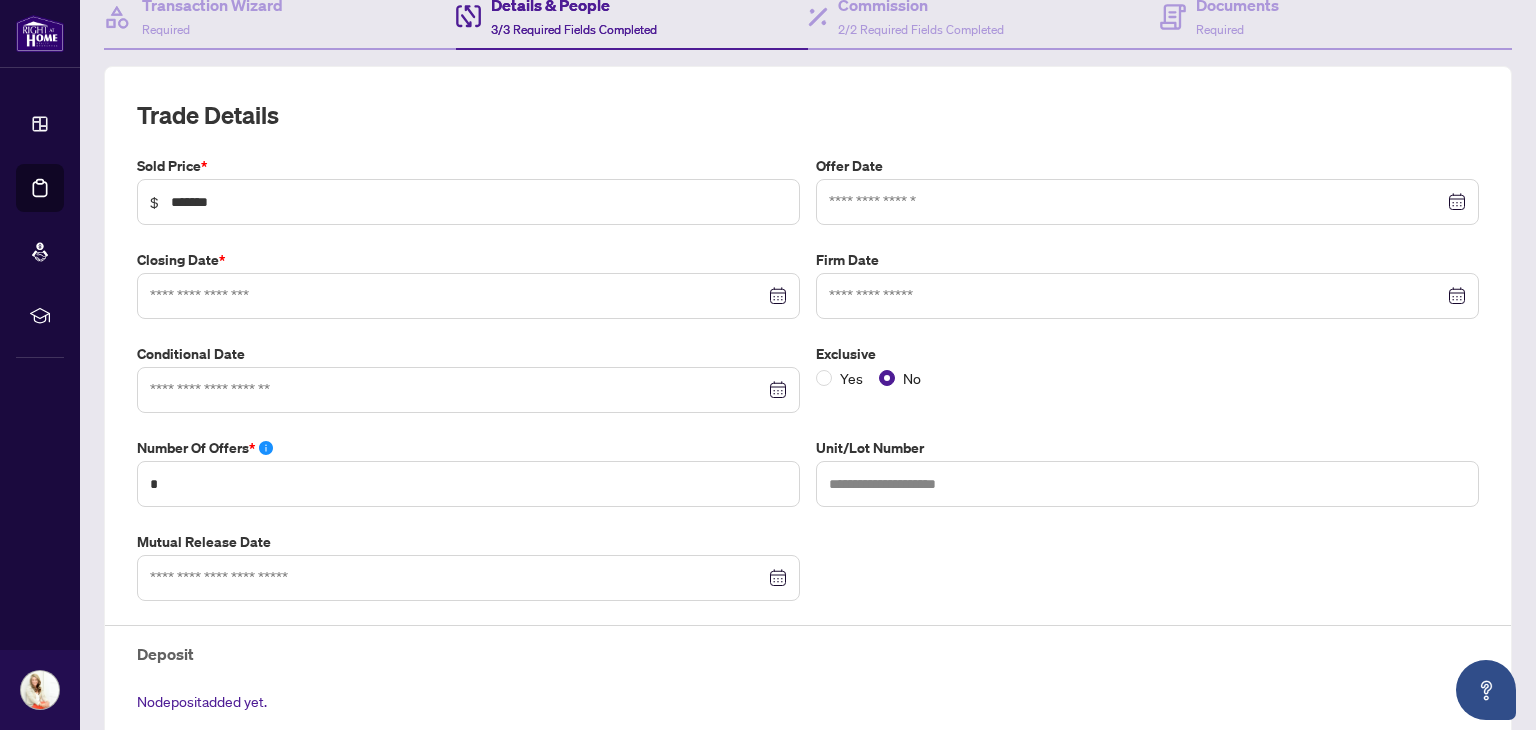 type on "**********" 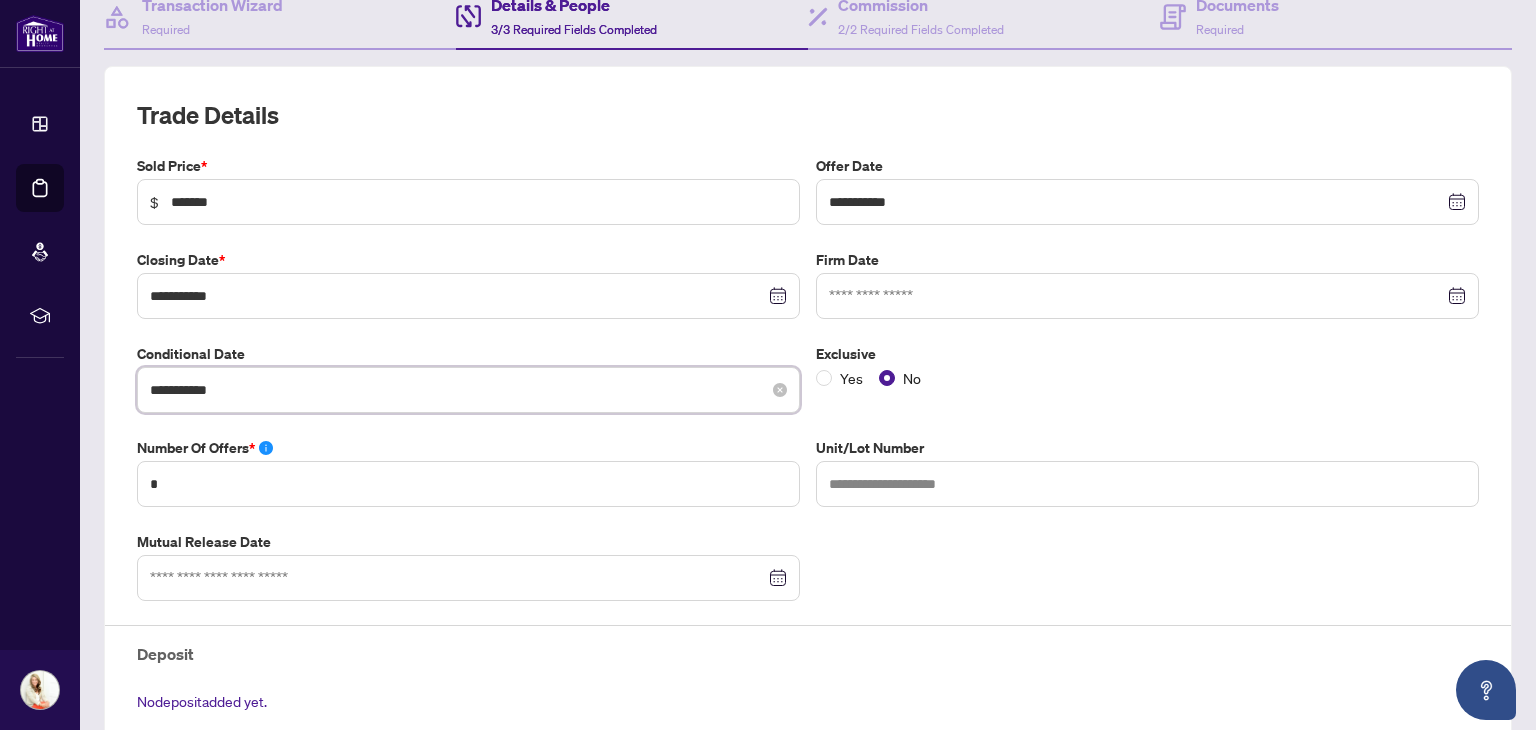 click on "**********" at bounding box center (457, 390) 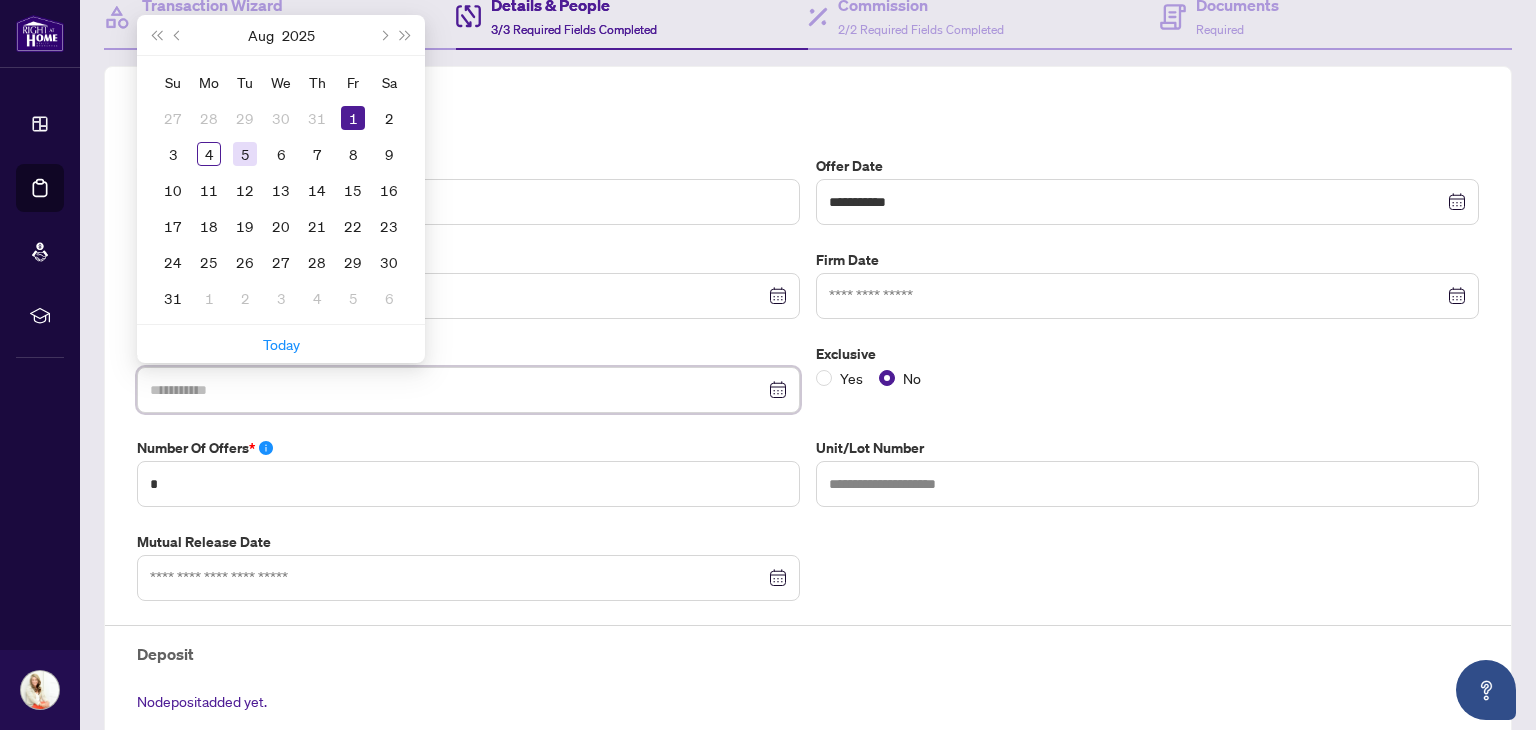 type on "**********" 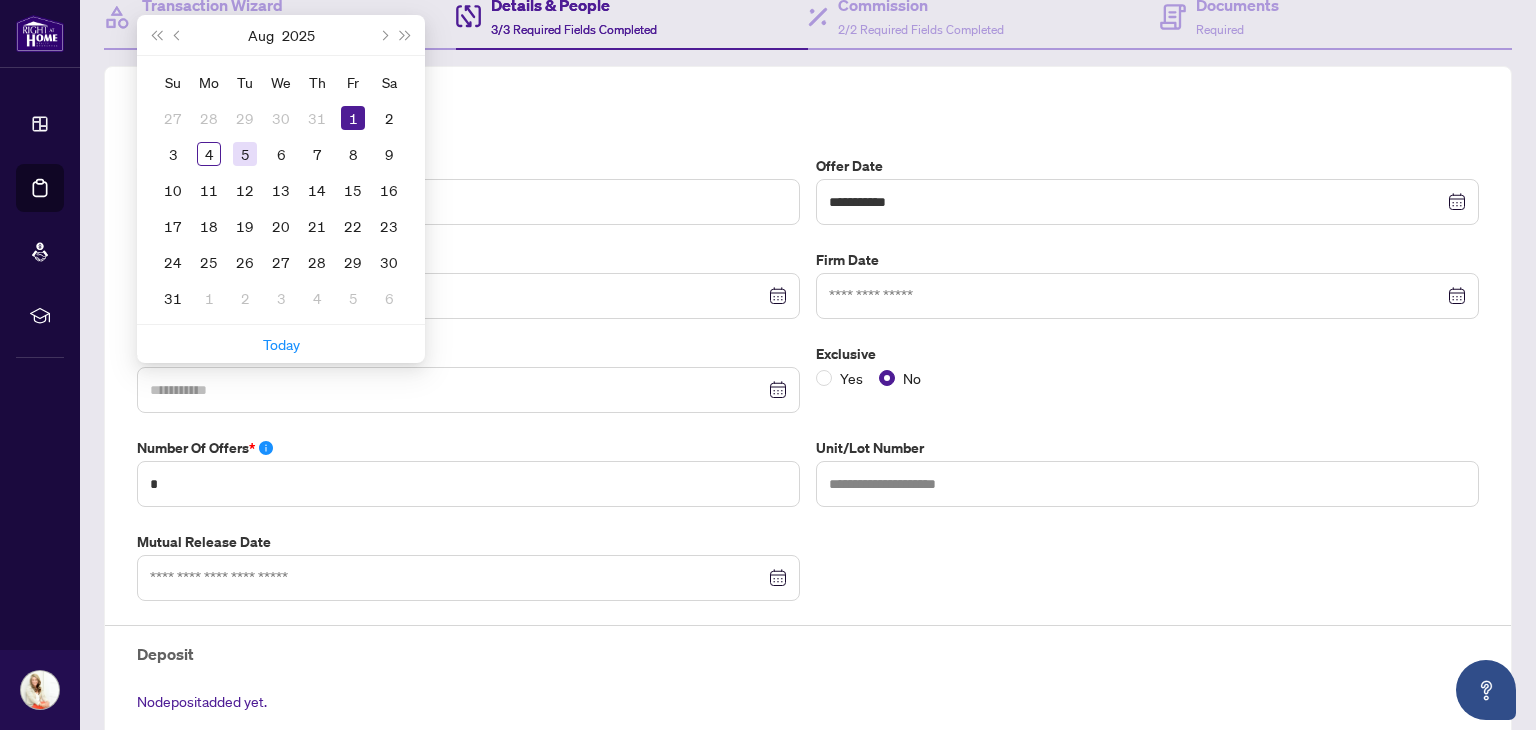 click on "5" at bounding box center [245, 154] 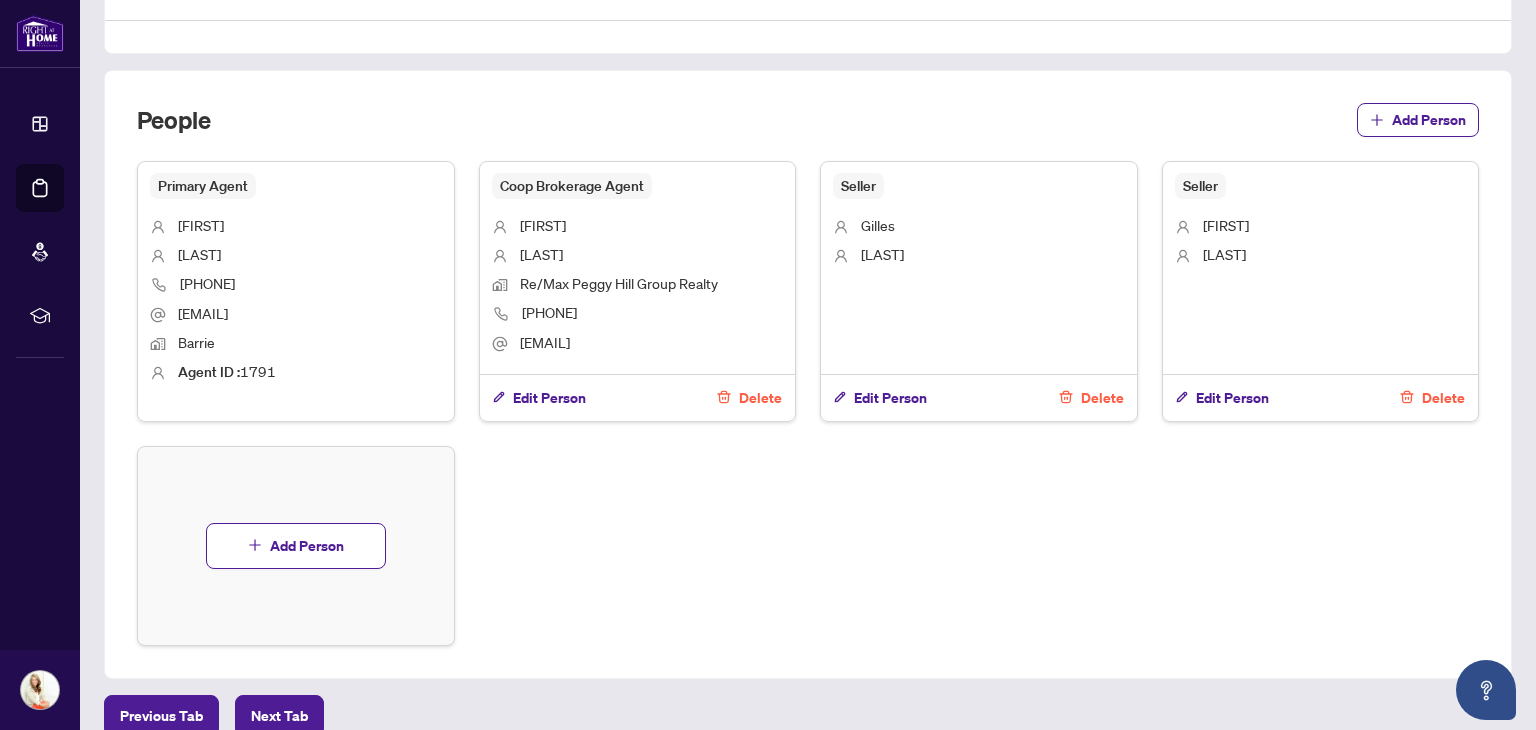 scroll, scrollTop: 1082, scrollLeft: 0, axis: vertical 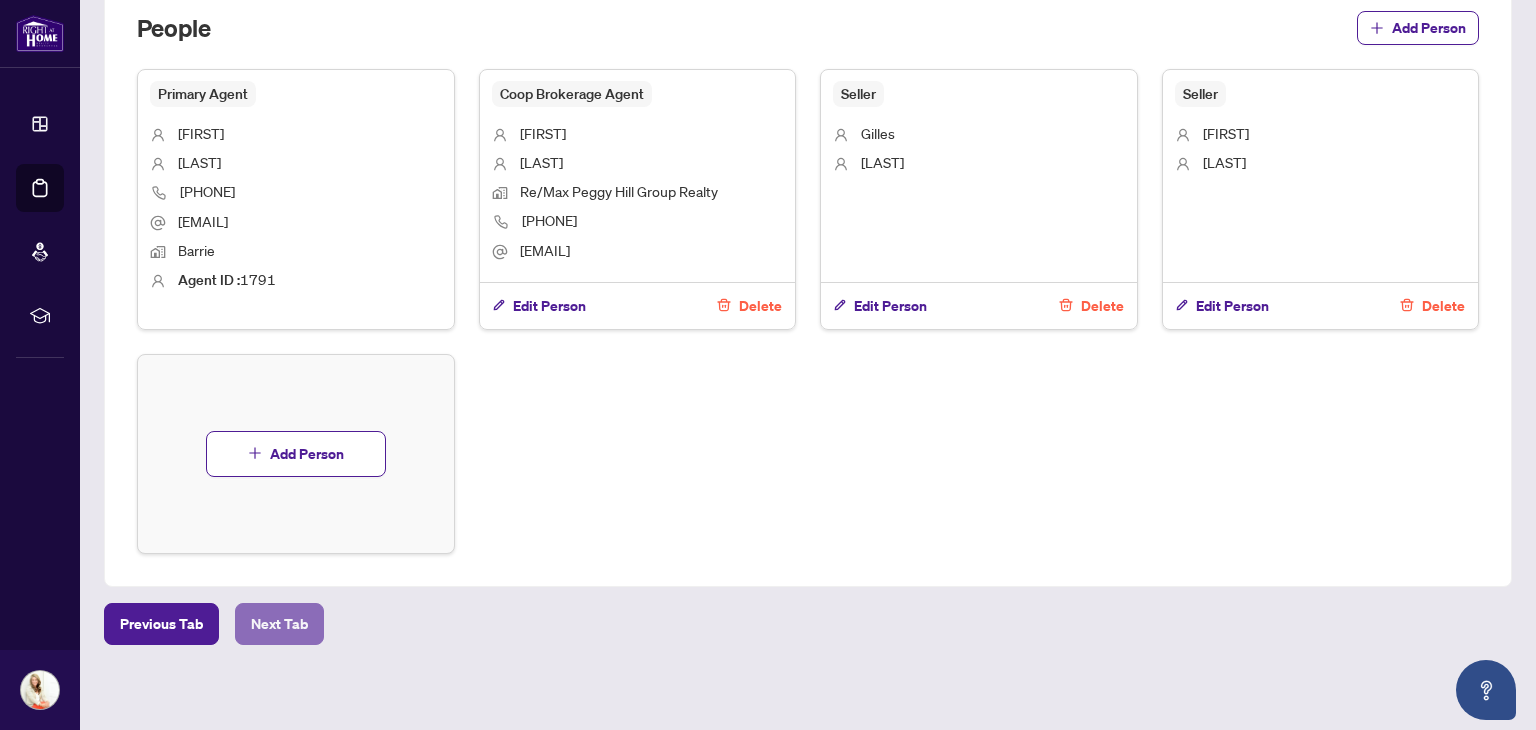 click on "Next Tab" at bounding box center (279, 624) 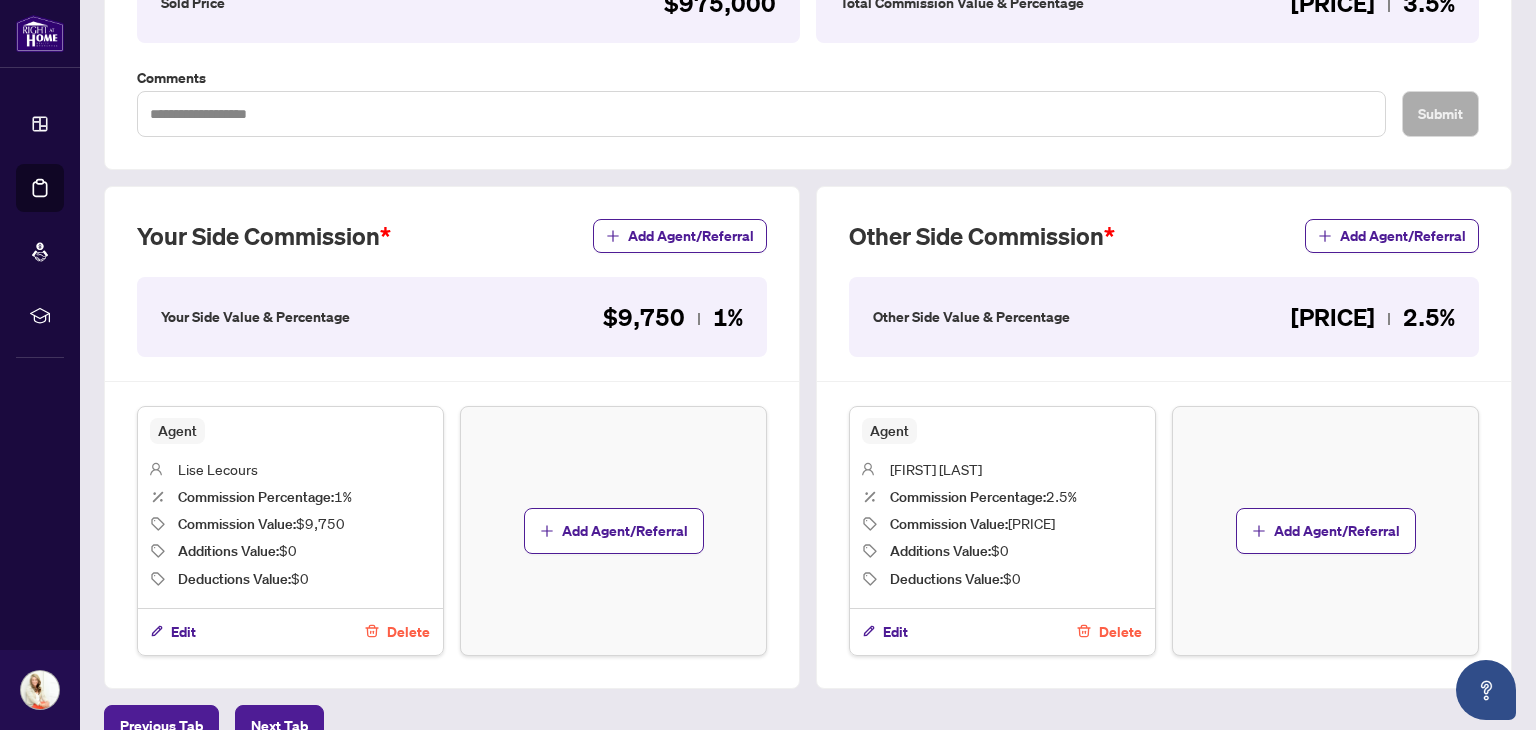 scroll, scrollTop: 500, scrollLeft: 0, axis: vertical 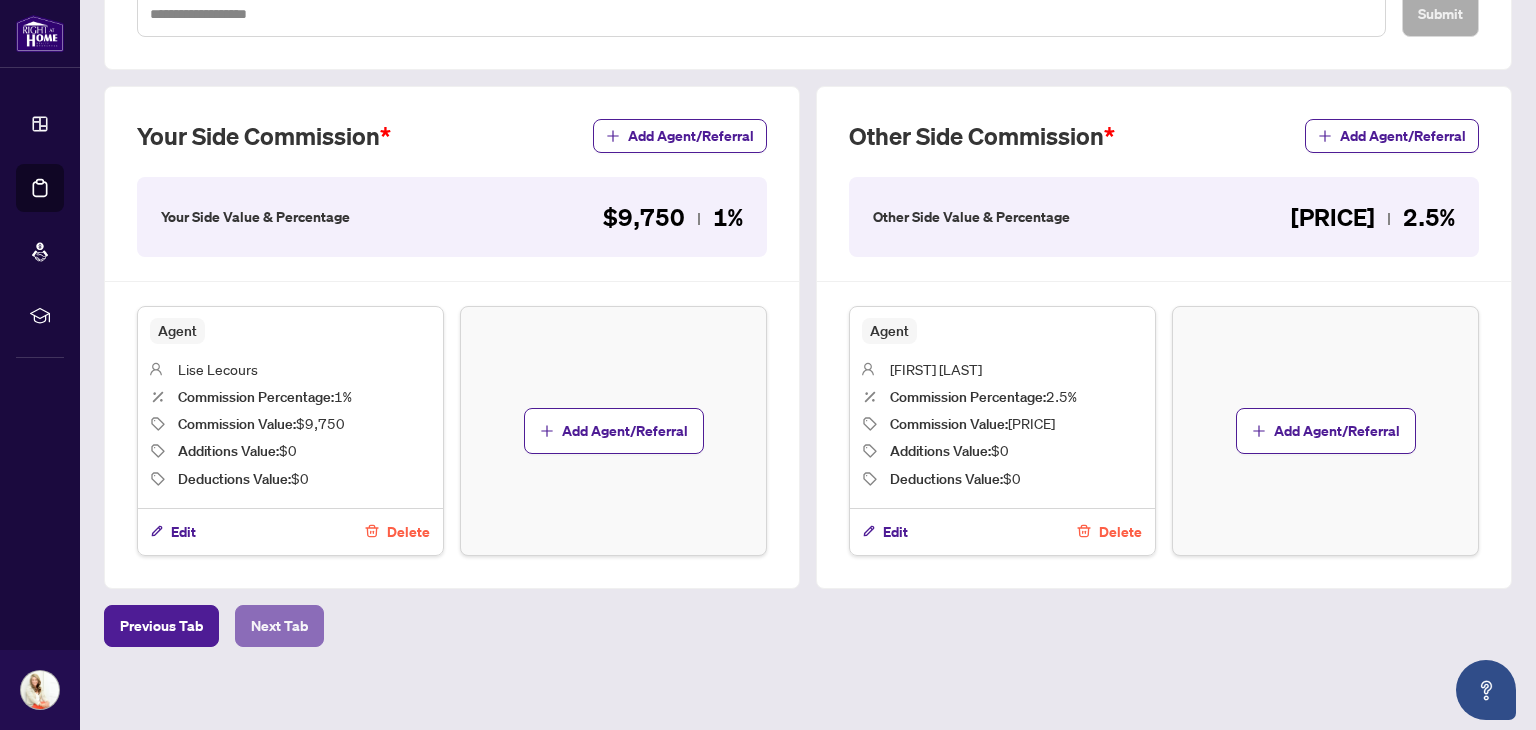 click on "Next Tab" at bounding box center [279, 626] 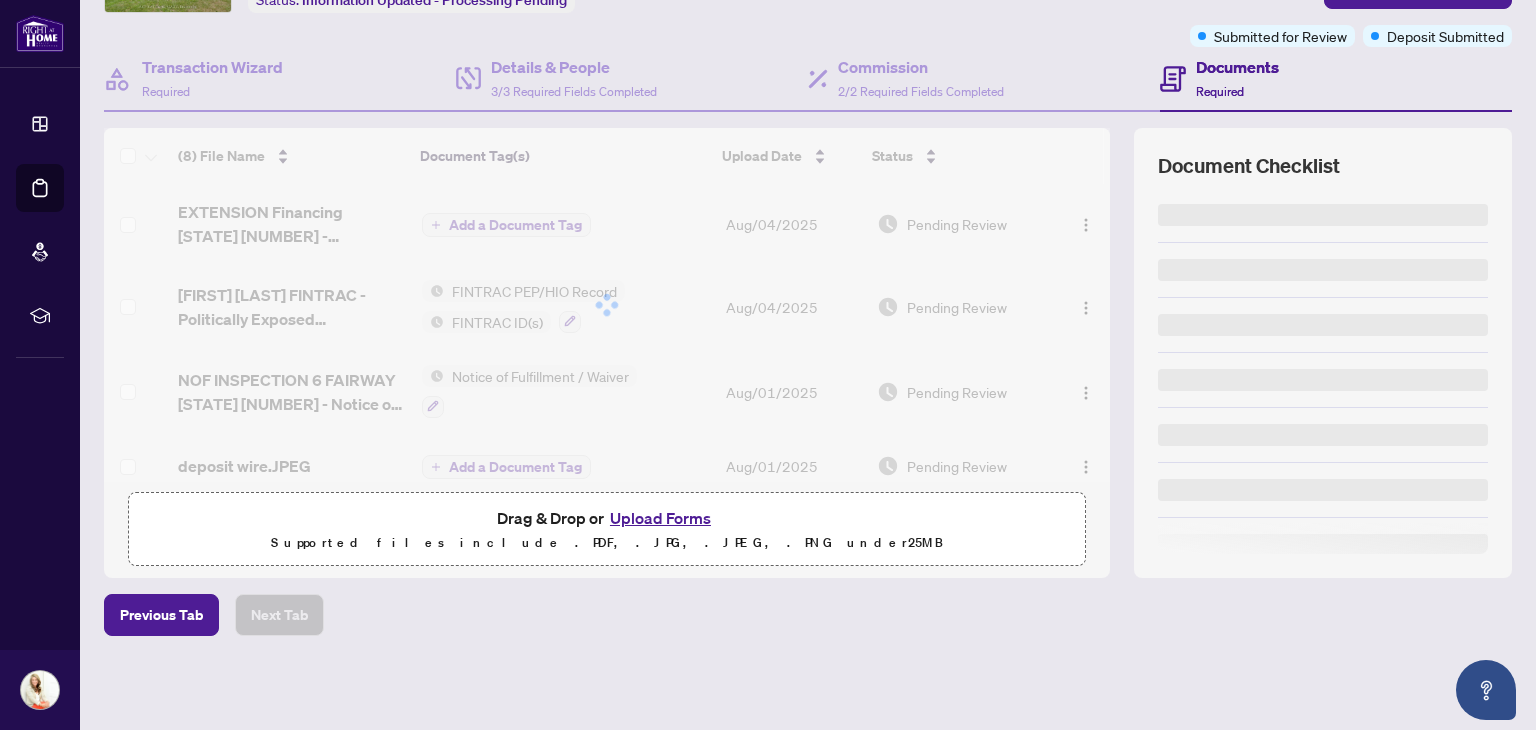scroll, scrollTop: 0, scrollLeft: 0, axis: both 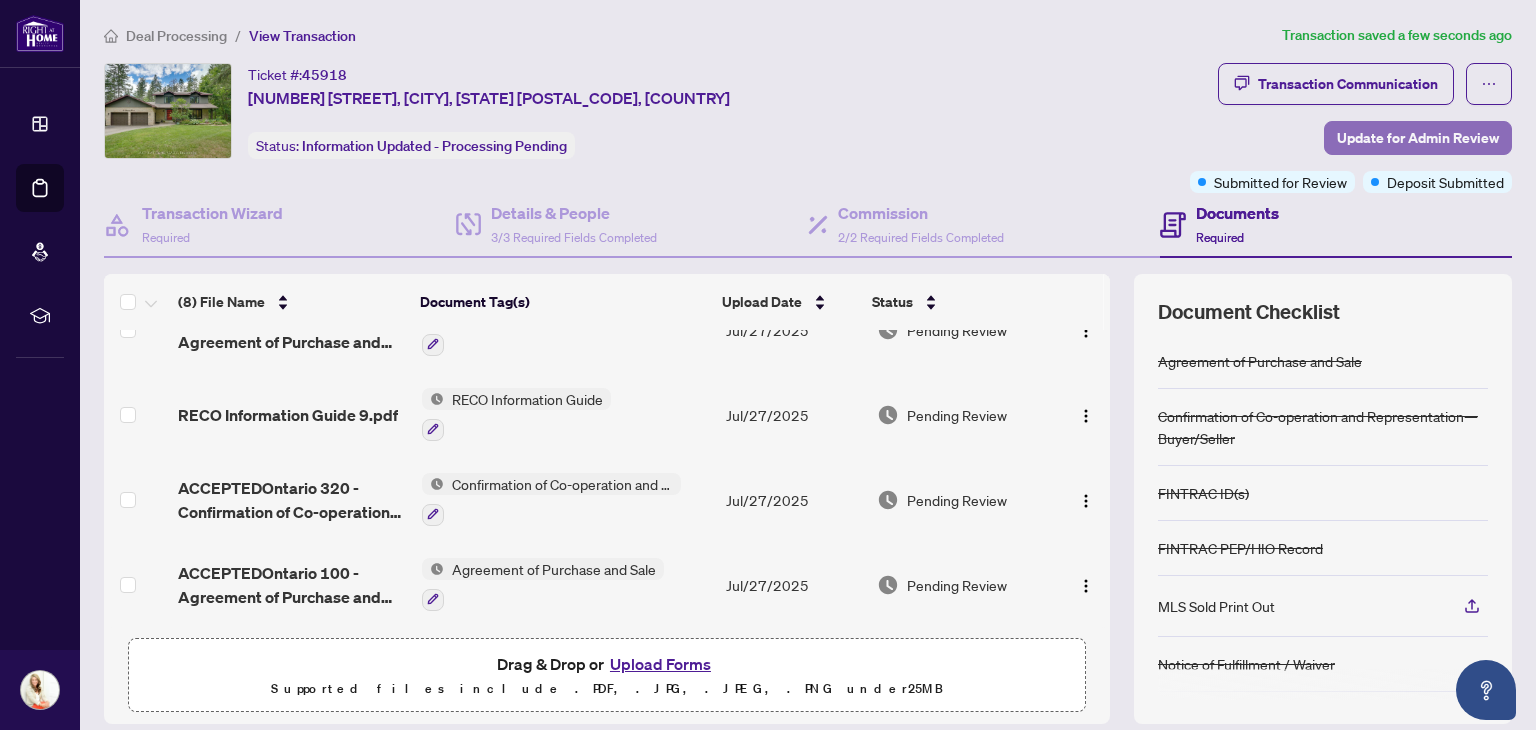 click on "Update for Admin Review" at bounding box center [1418, 138] 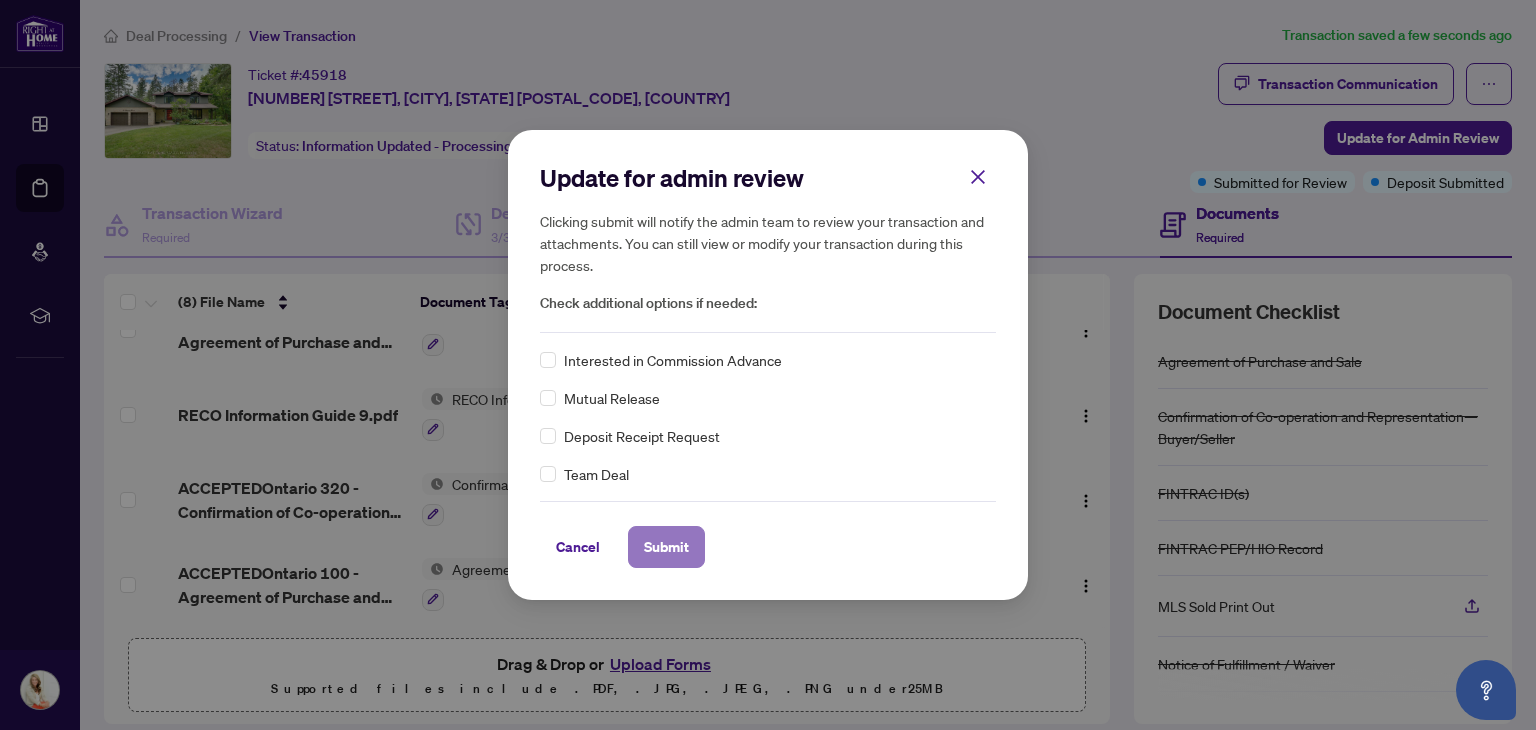 click on "Submit" at bounding box center [666, 547] 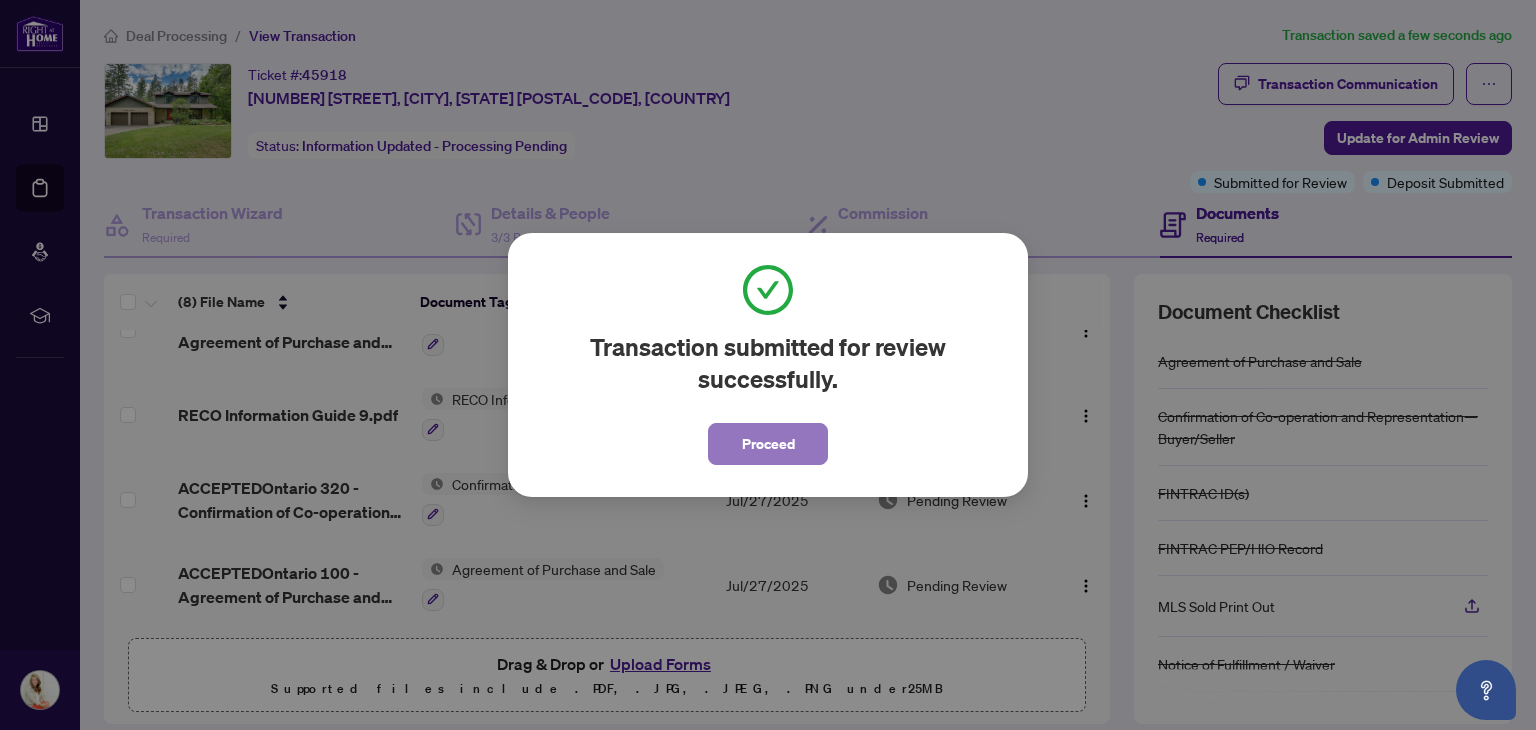 click on "Proceed" at bounding box center [768, 444] 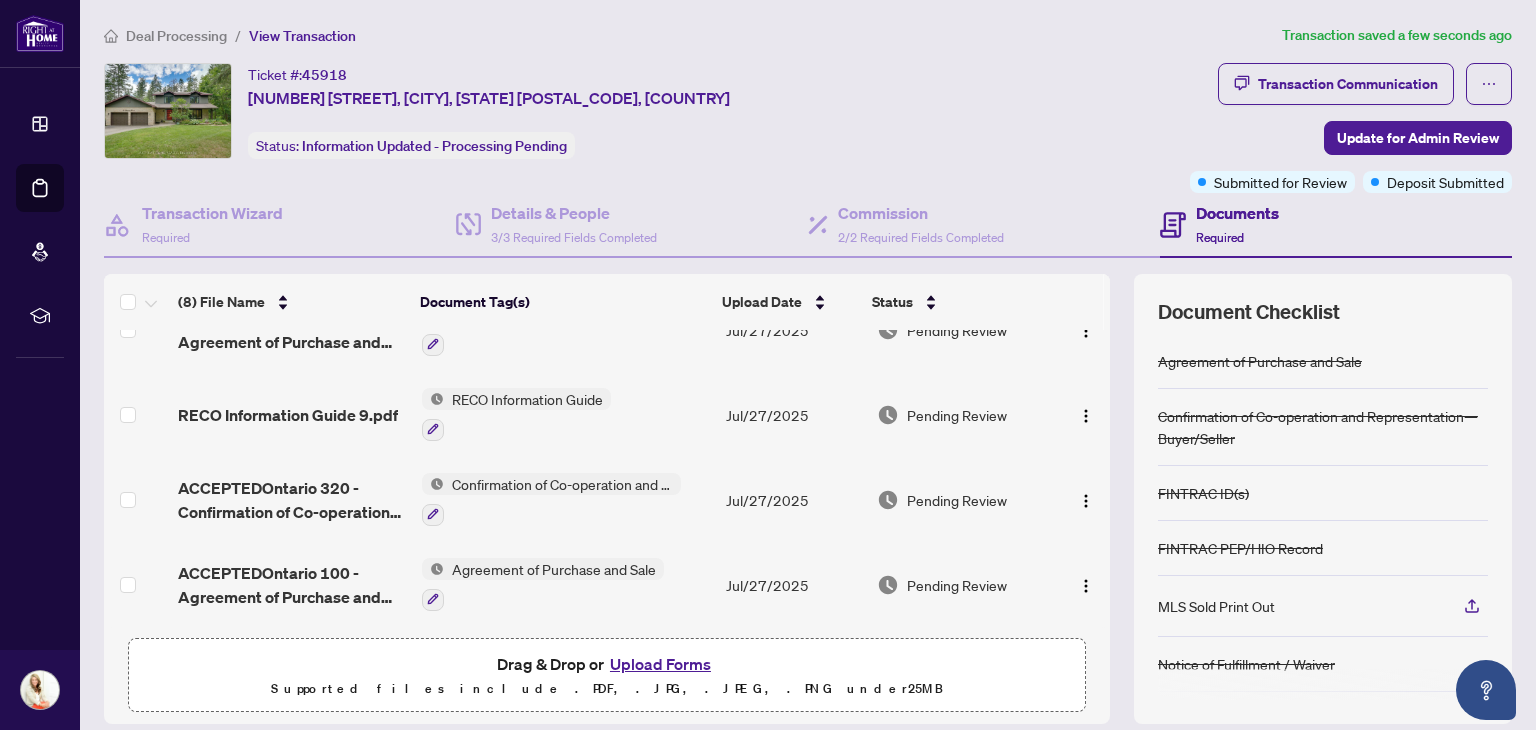 scroll, scrollTop: 100, scrollLeft: 0, axis: vertical 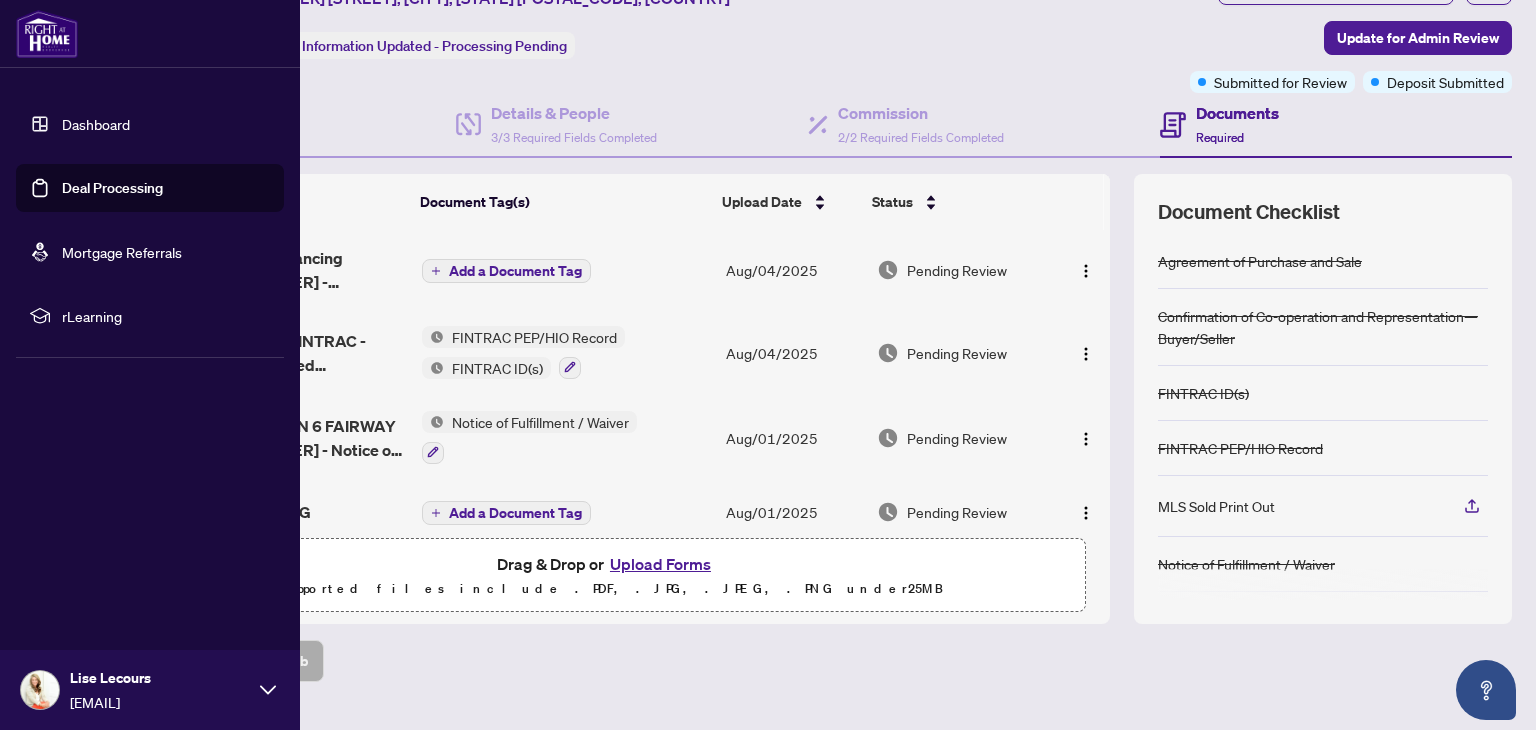 click on "Dashboard" at bounding box center (96, 124) 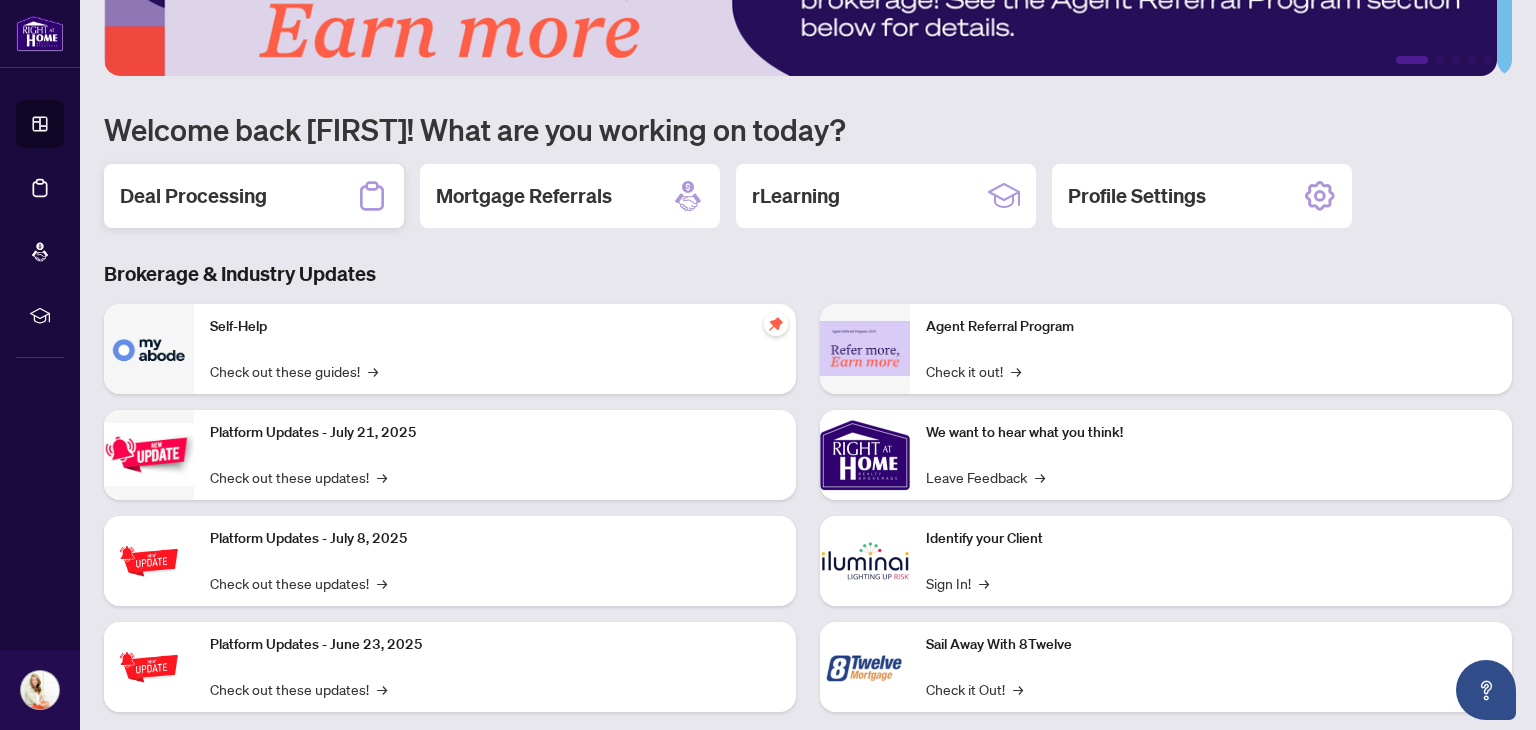 click on "Deal Processing" at bounding box center [193, 196] 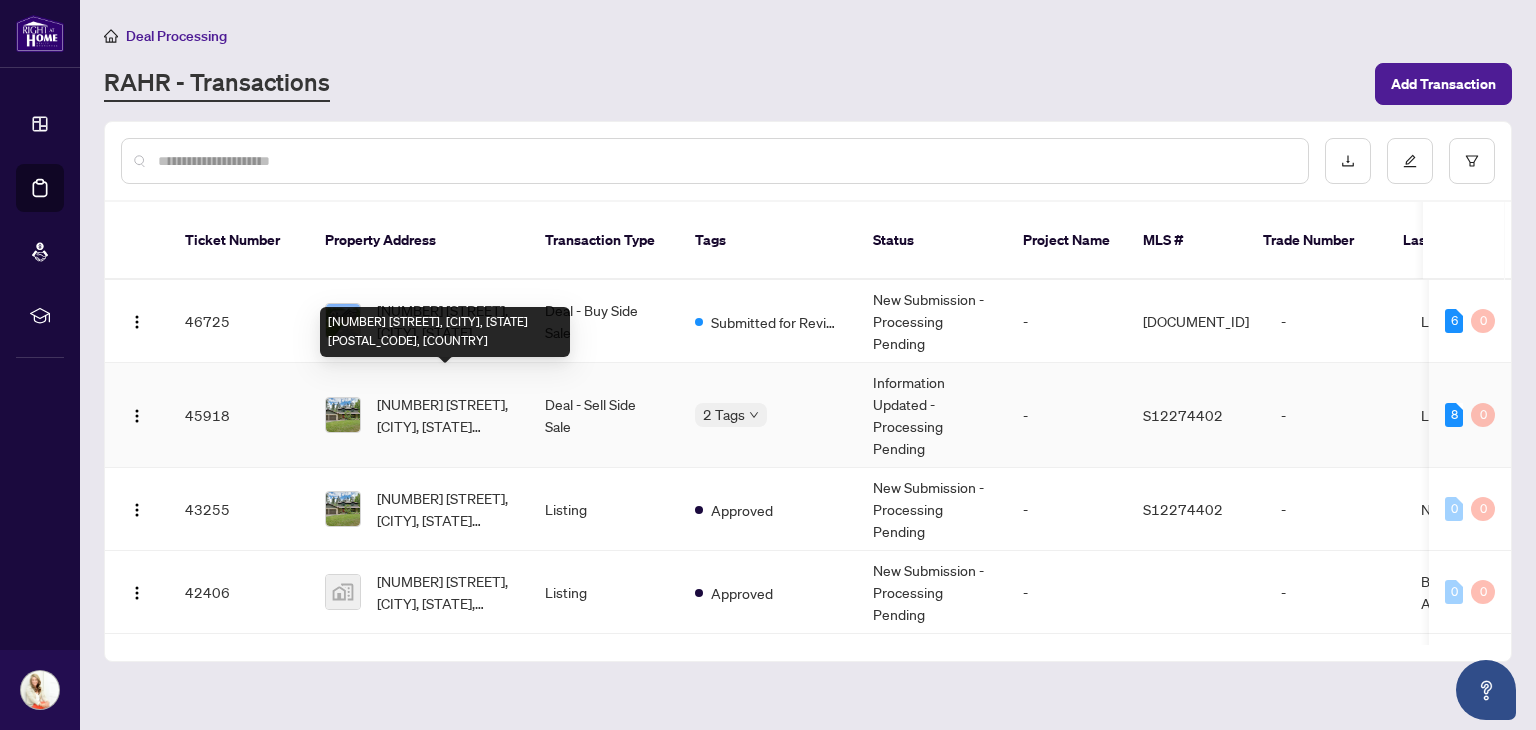 click on "[NUMBER] [STREET], [CITY], [STATE] [POSTAL_CODE], [COUNTRY]" at bounding box center (445, 415) 